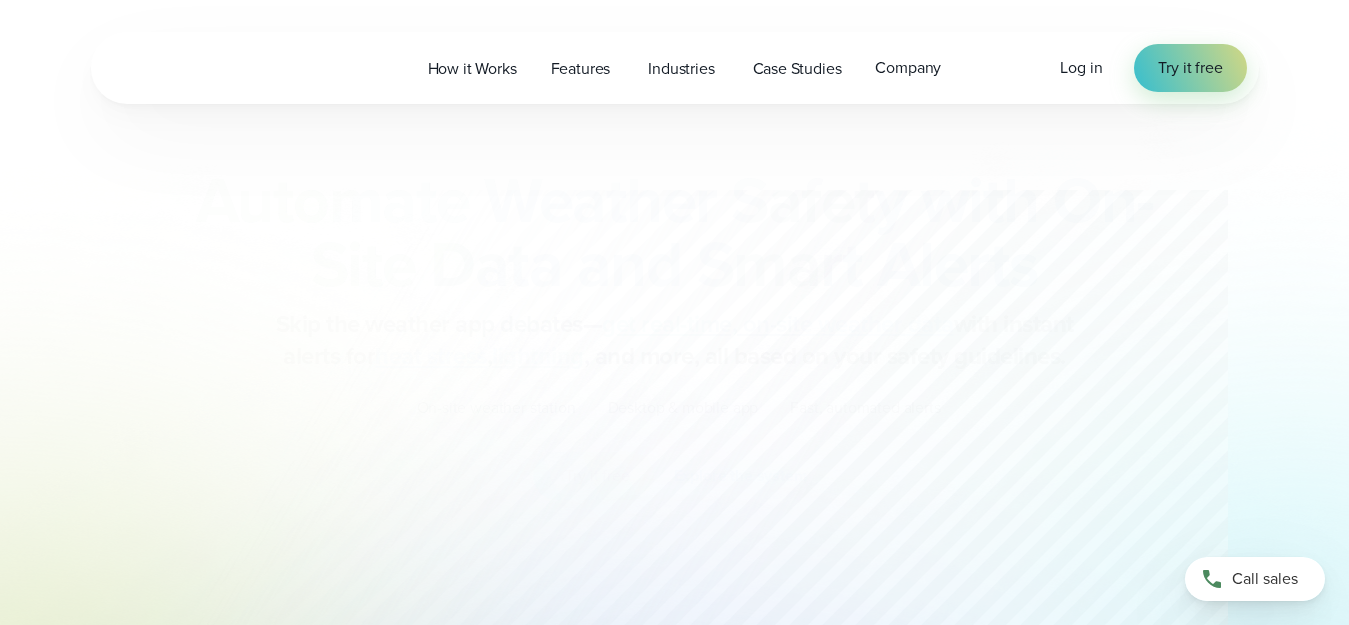 scroll, scrollTop: 0, scrollLeft: 0, axis: both 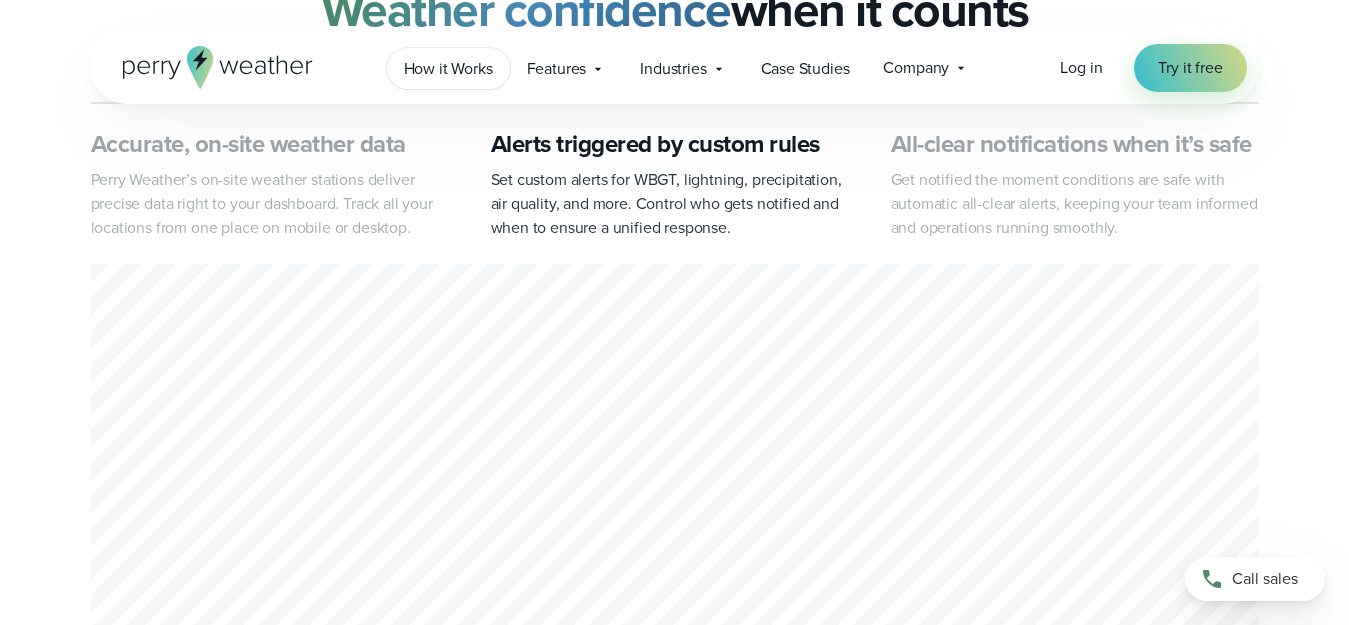 click on "How it Works" at bounding box center [448, 69] 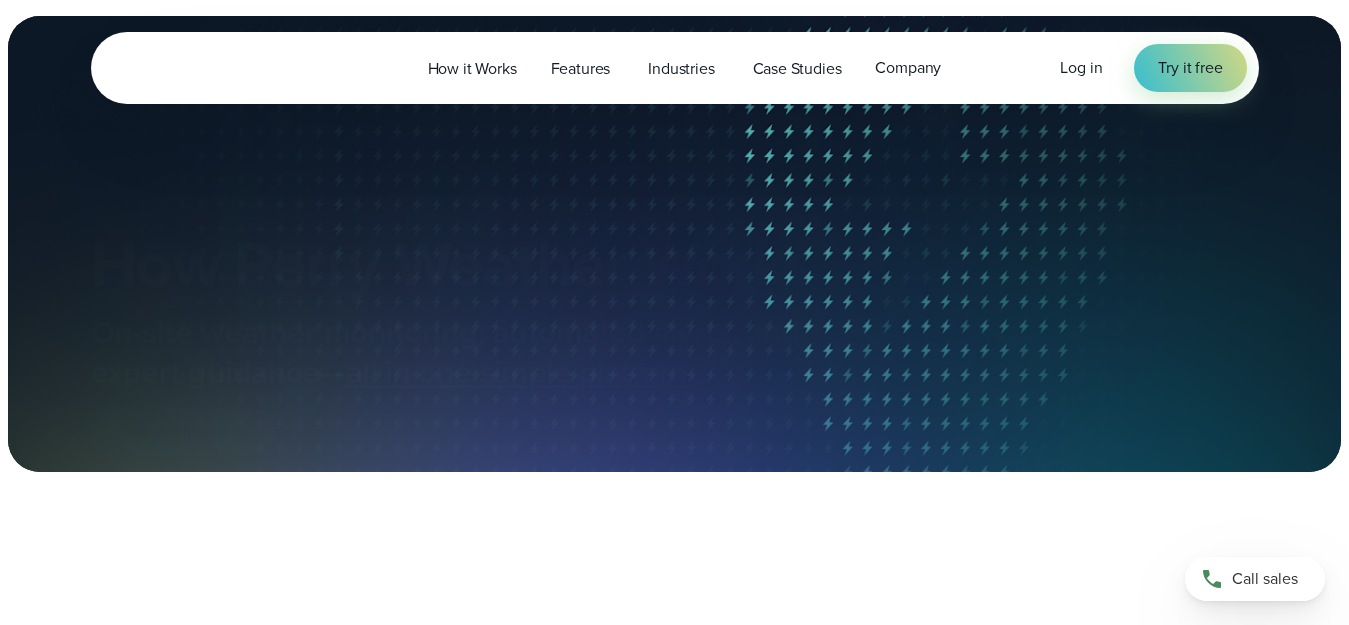 scroll, scrollTop: 0, scrollLeft: 0, axis: both 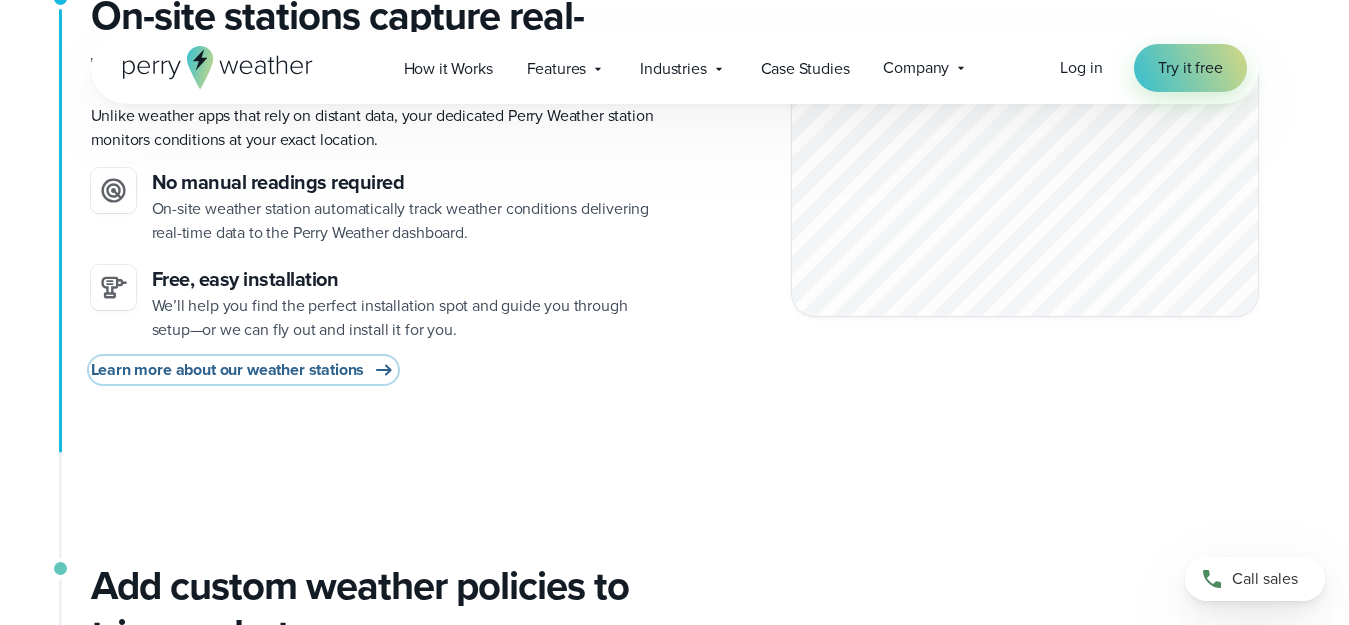 click on "Learn more about our weather stations" at bounding box center (228, 370) 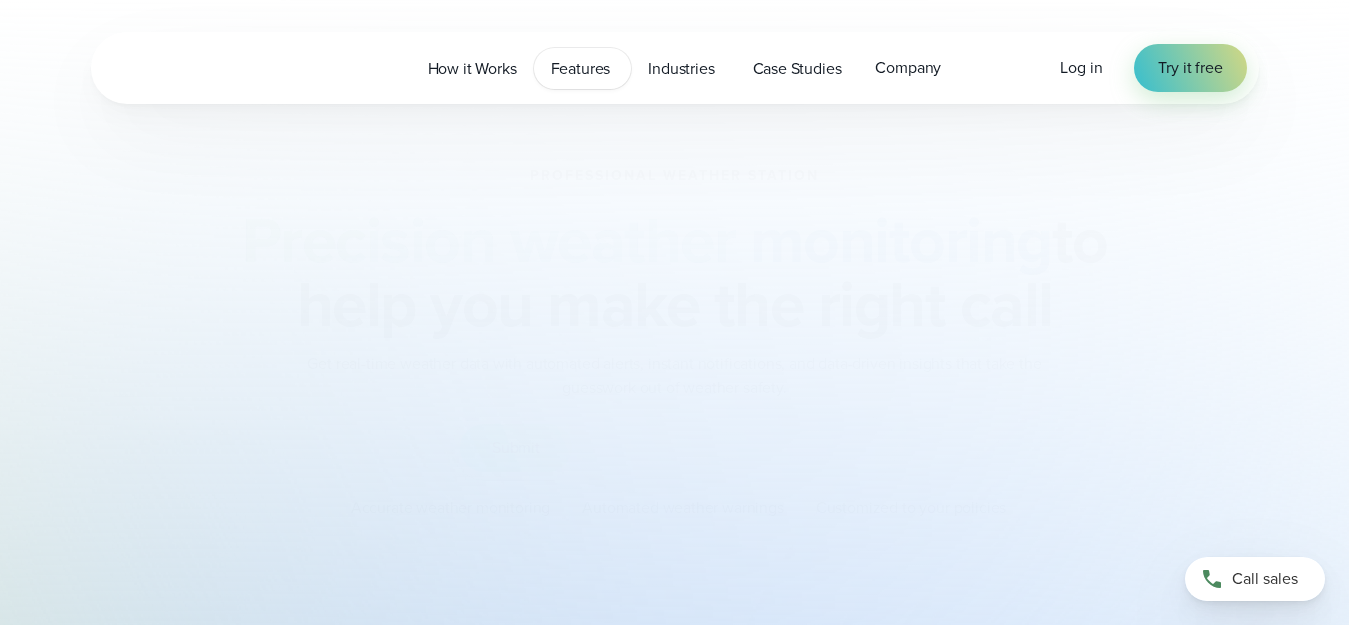 scroll, scrollTop: 0, scrollLeft: 0, axis: both 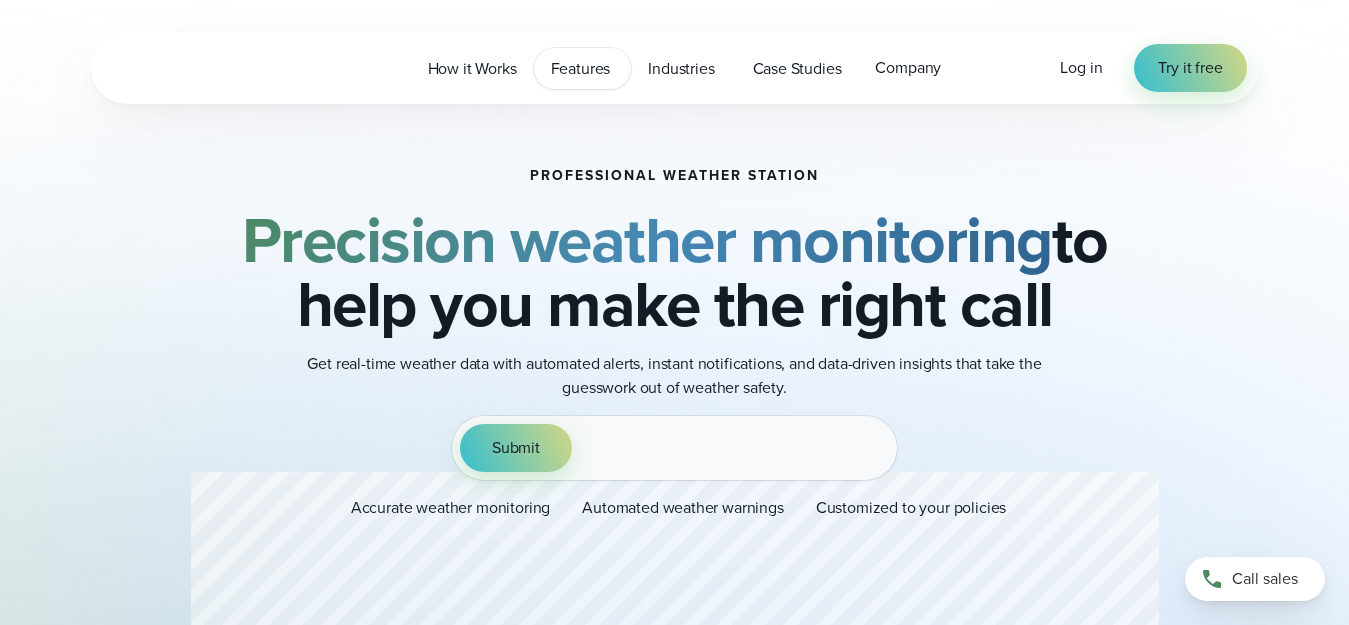 click on "Features" at bounding box center [581, 69] 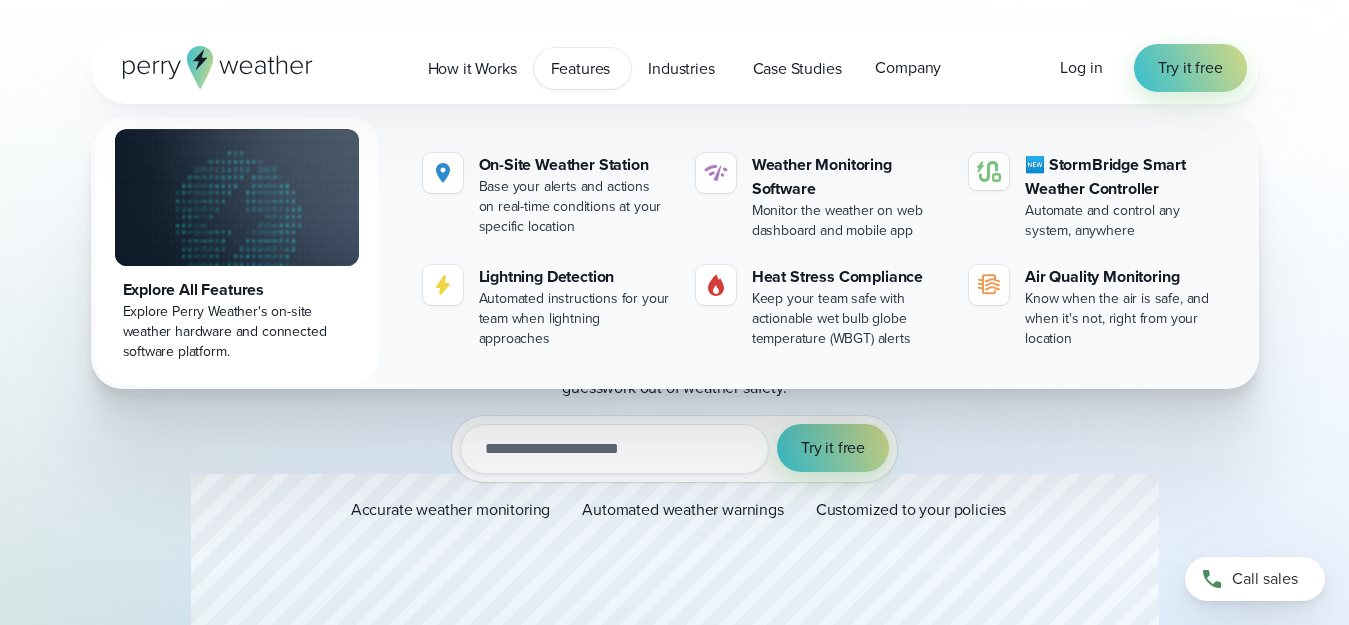 click on "Features" at bounding box center [581, 69] 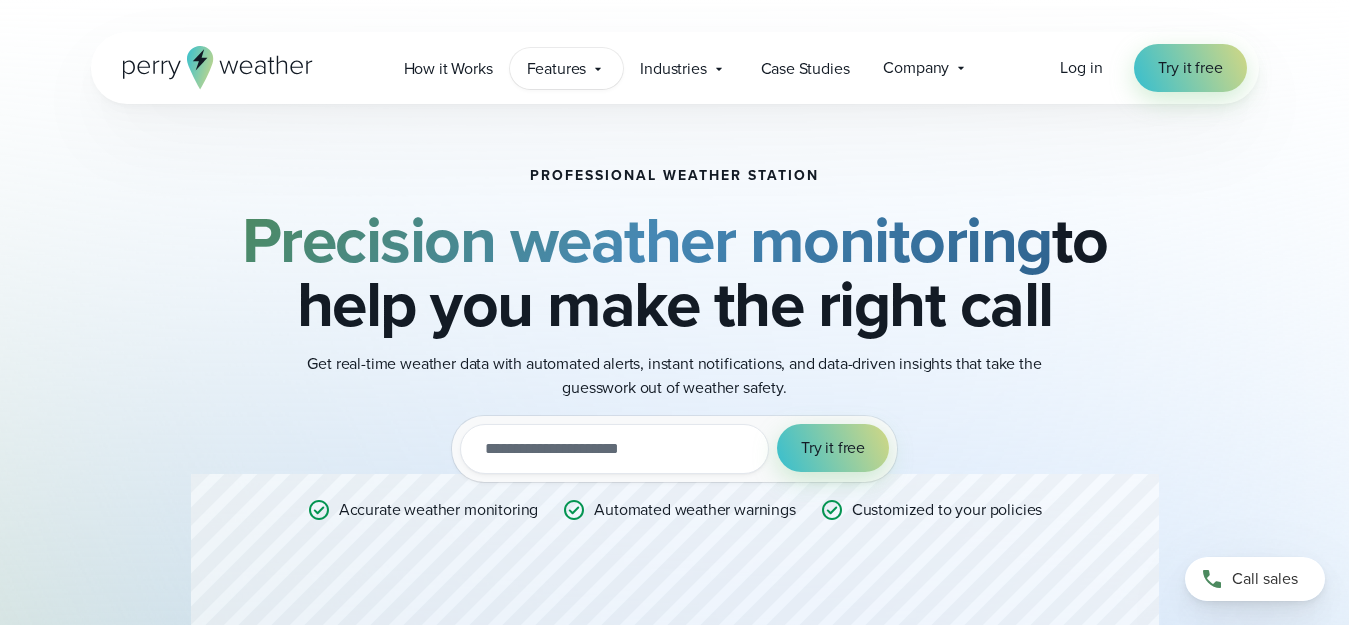 click on "Features" at bounding box center (557, 69) 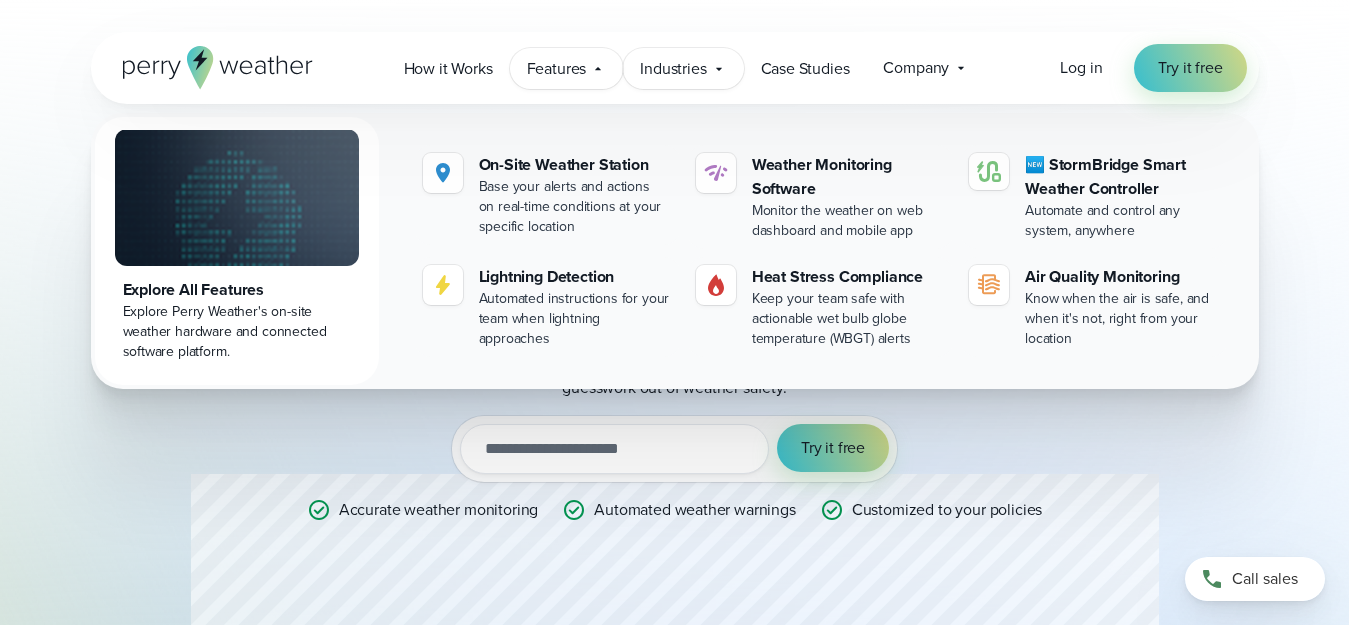 click on "Industries" at bounding box center (673, 69) 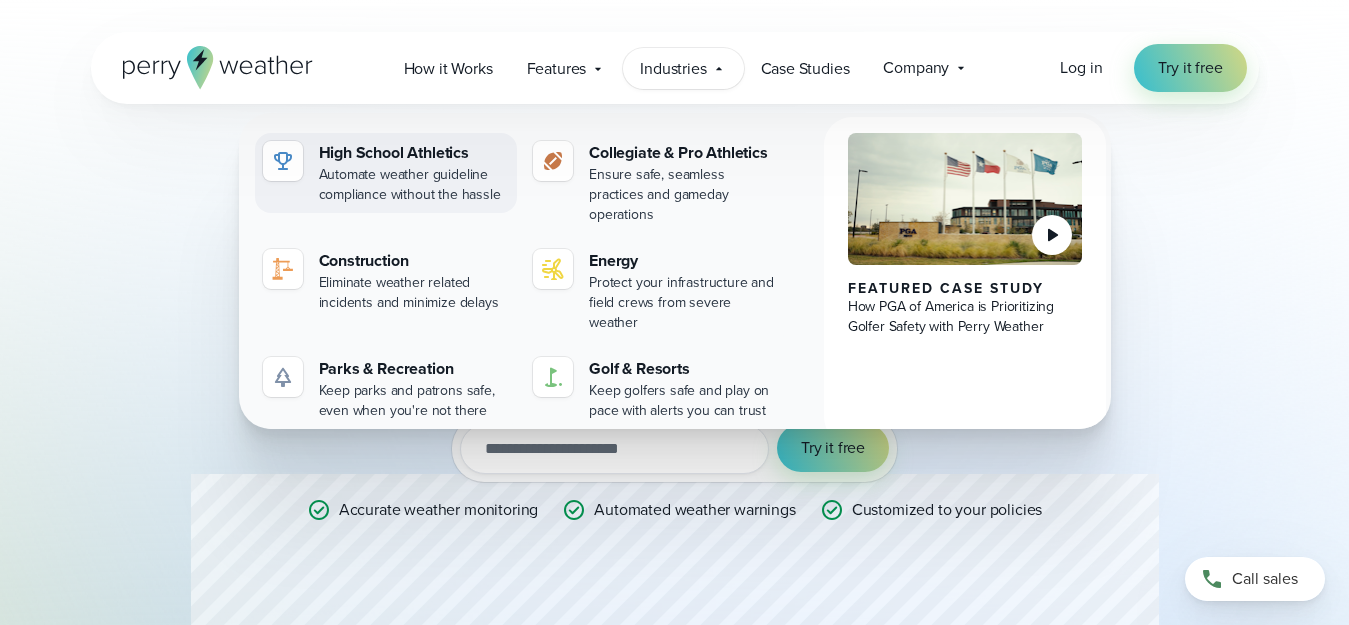 click on "High School Athletics" at bounding box center (414, 153) 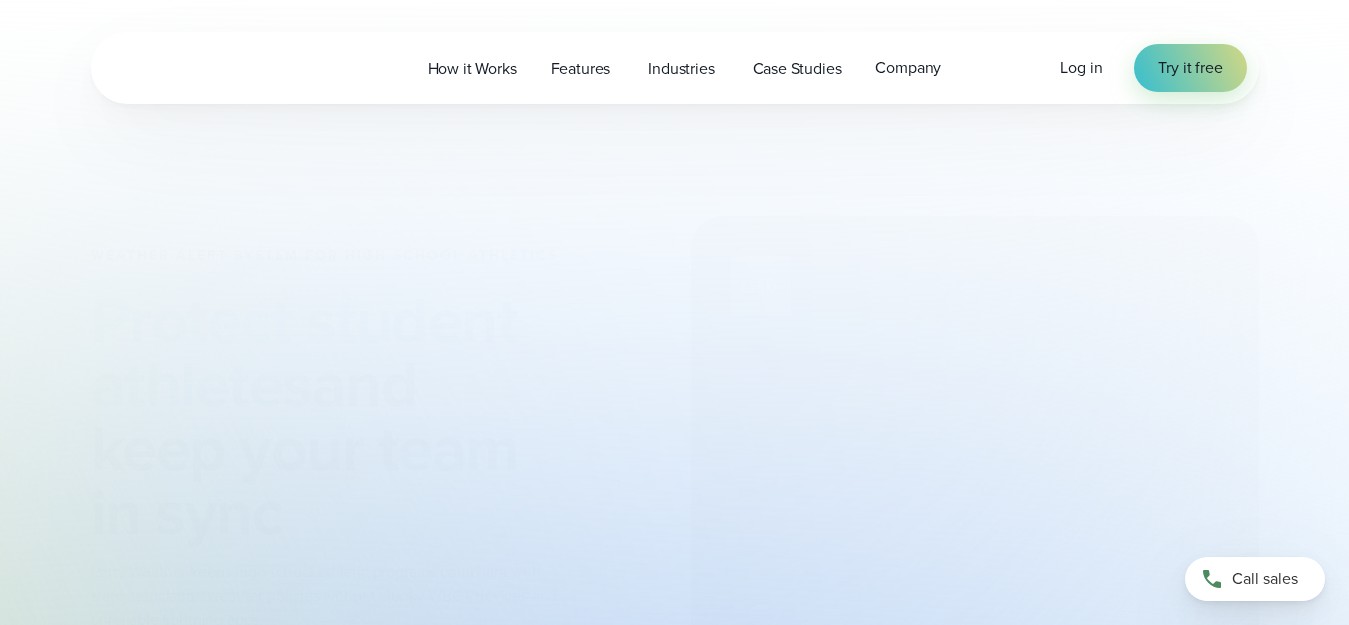 scroll, scrollTop: 0, scrollLeft: 0, axis: both 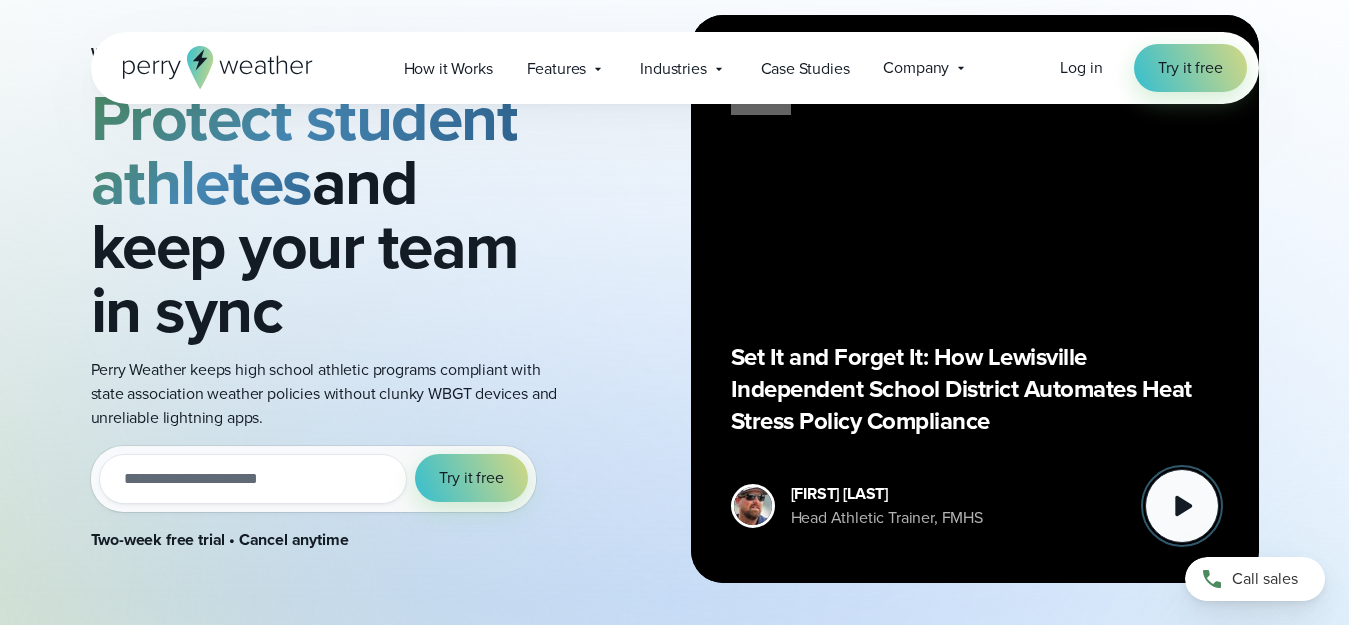 click 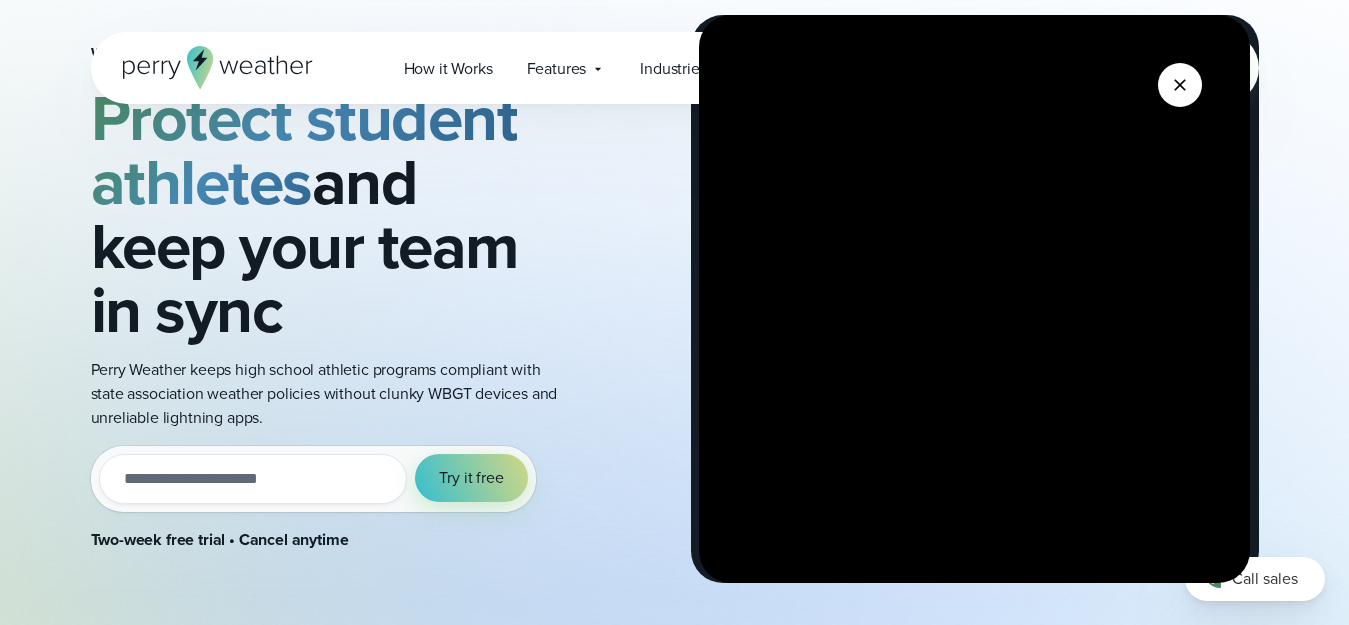 click at bounding box center (974, 299) 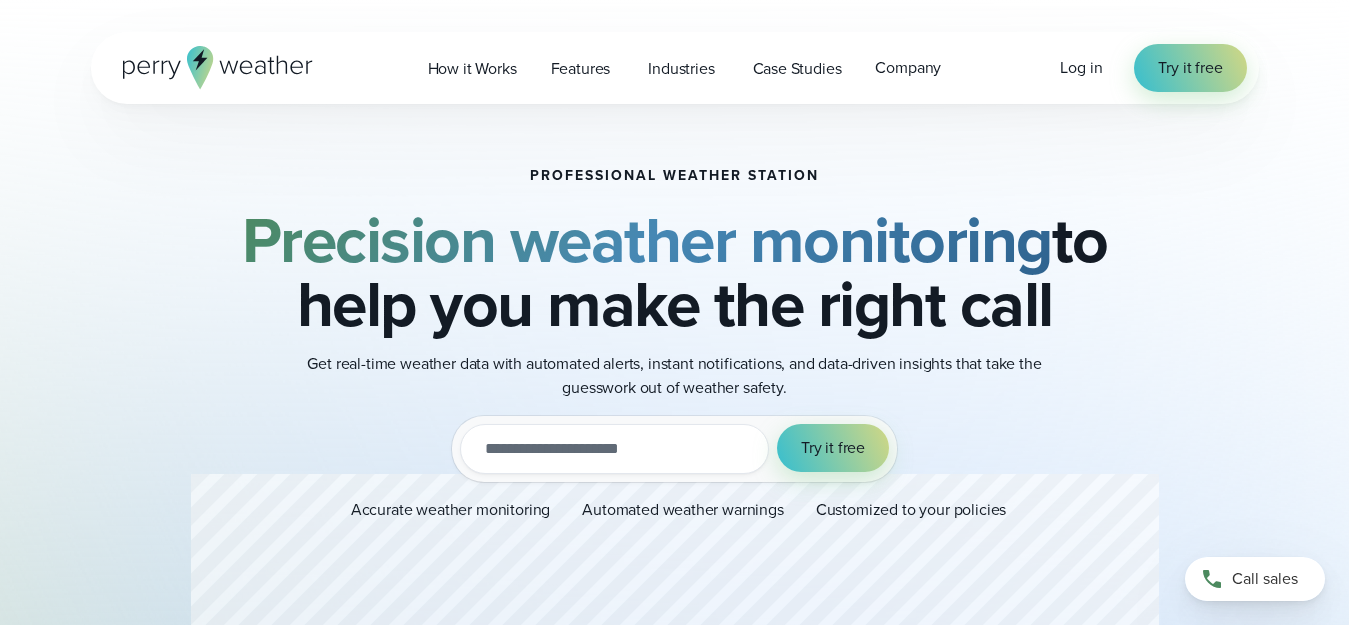scroll, scrollTop: 0, scrollLeft: 0, axis: both 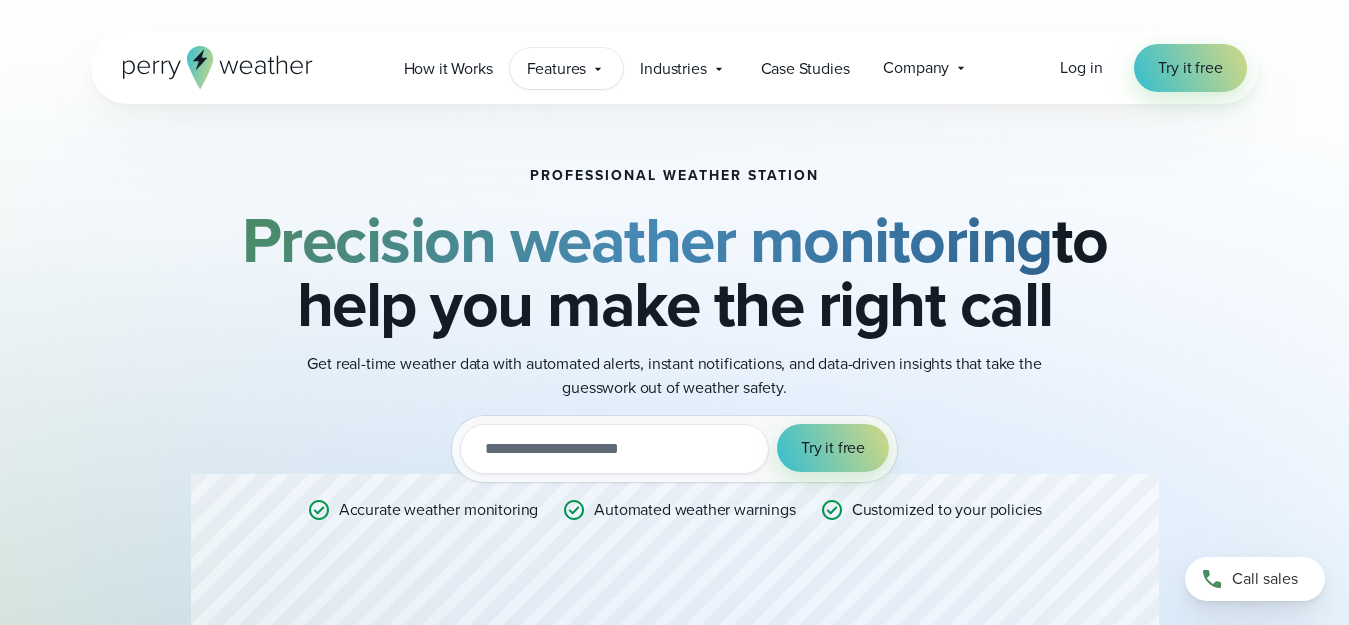 click 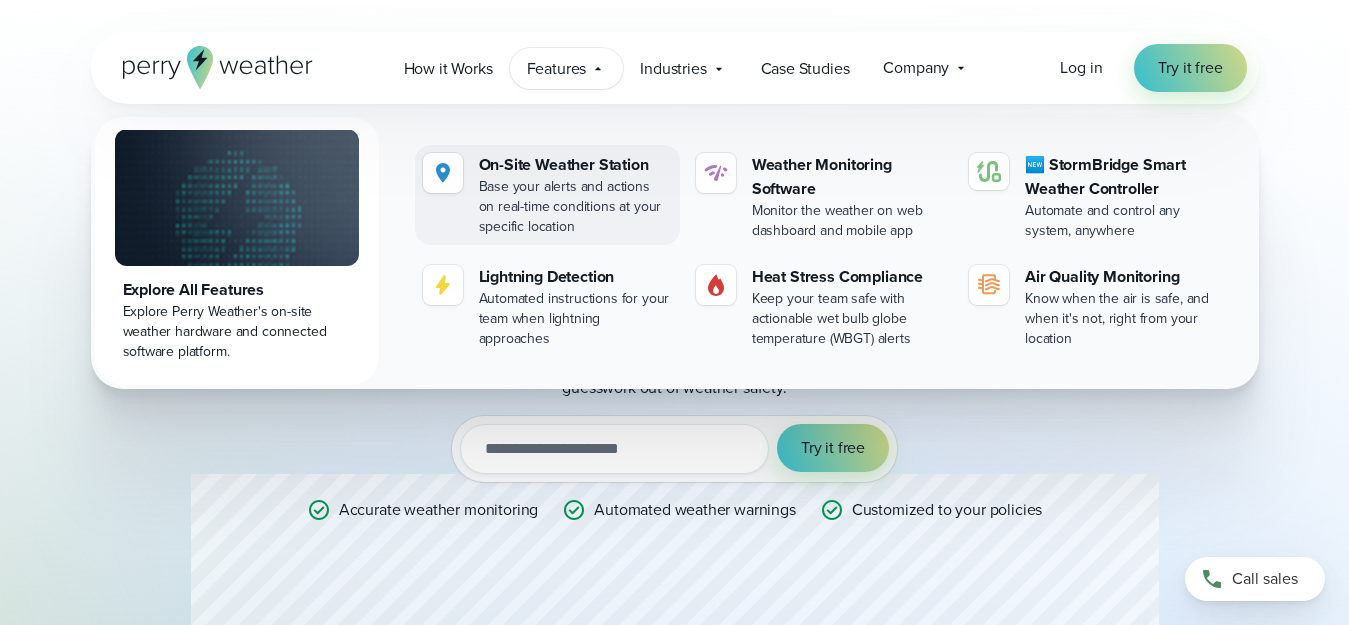 click on "On-Site Weather Station" at bounding box center (575, 165) 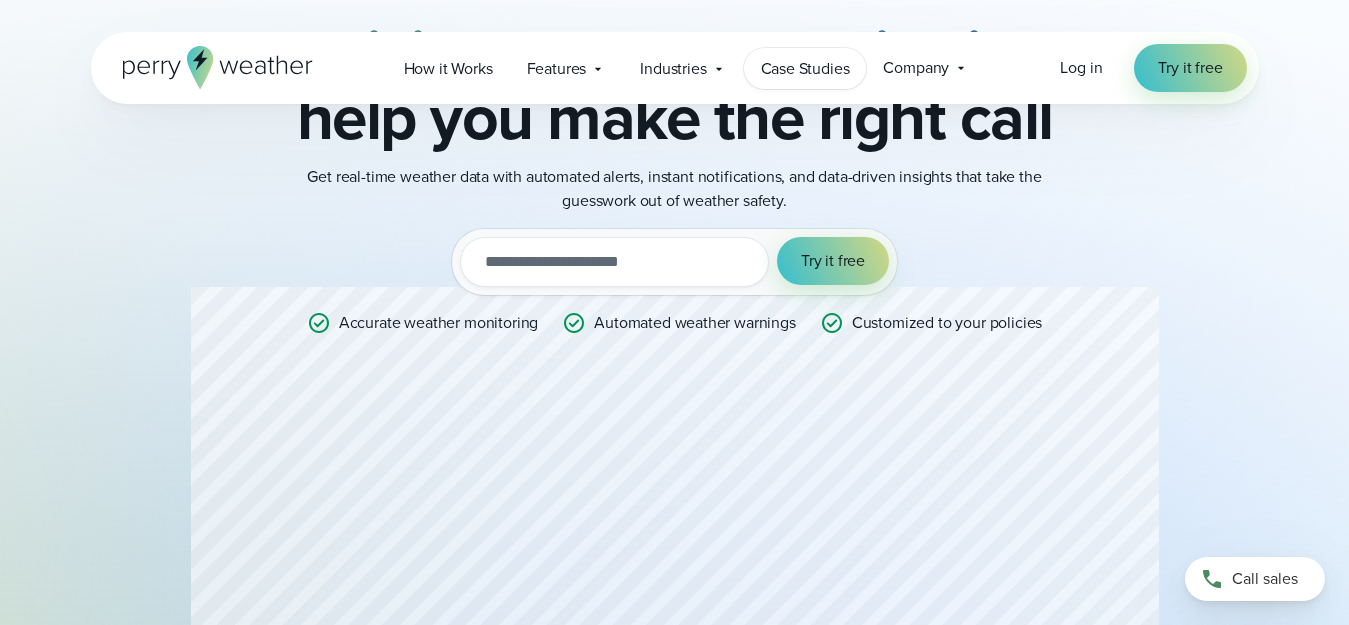 scroll, scrollTop: 0, scrollLeft: 0, axis: both 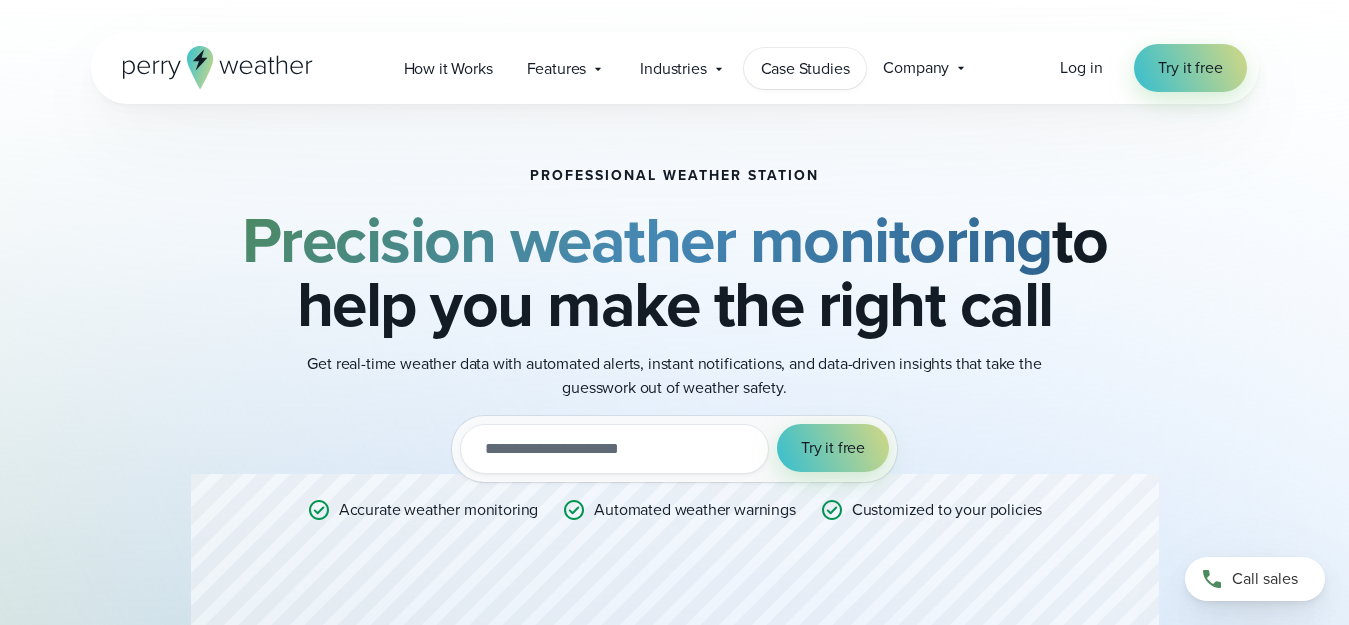 click on "Case Studies" at bounding box center (805, 69) 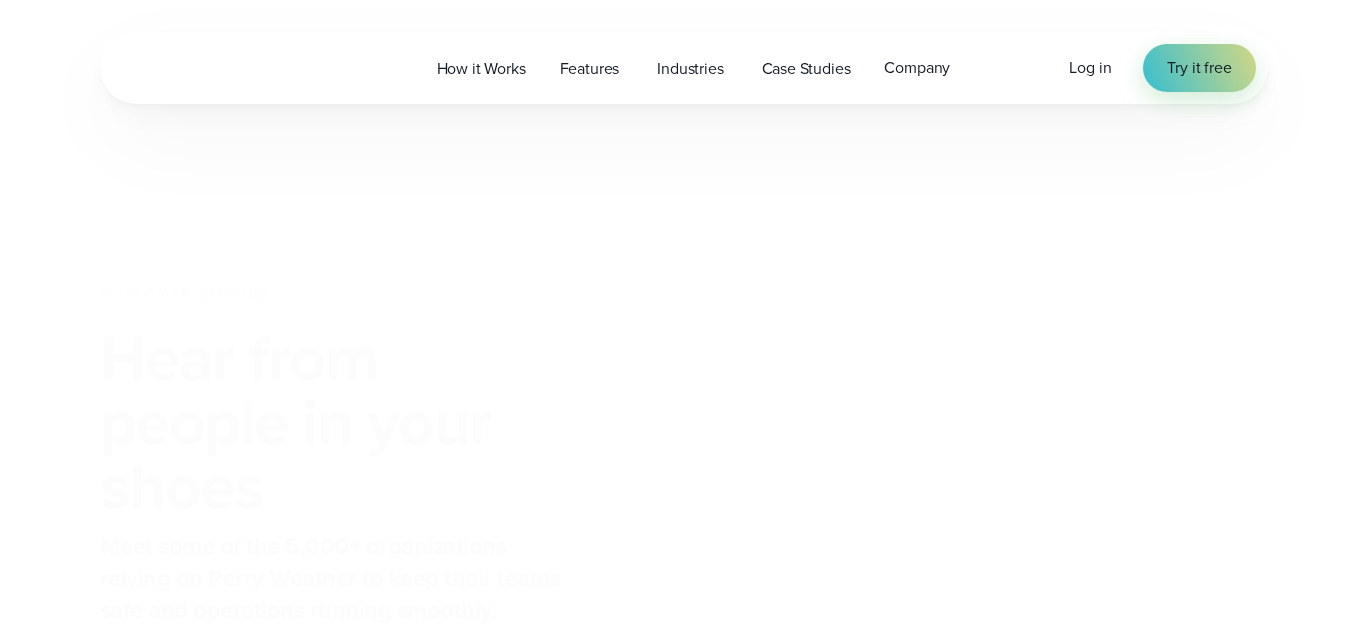 scroll, scrollTop: 0, scrollLeft: 0, axis: both 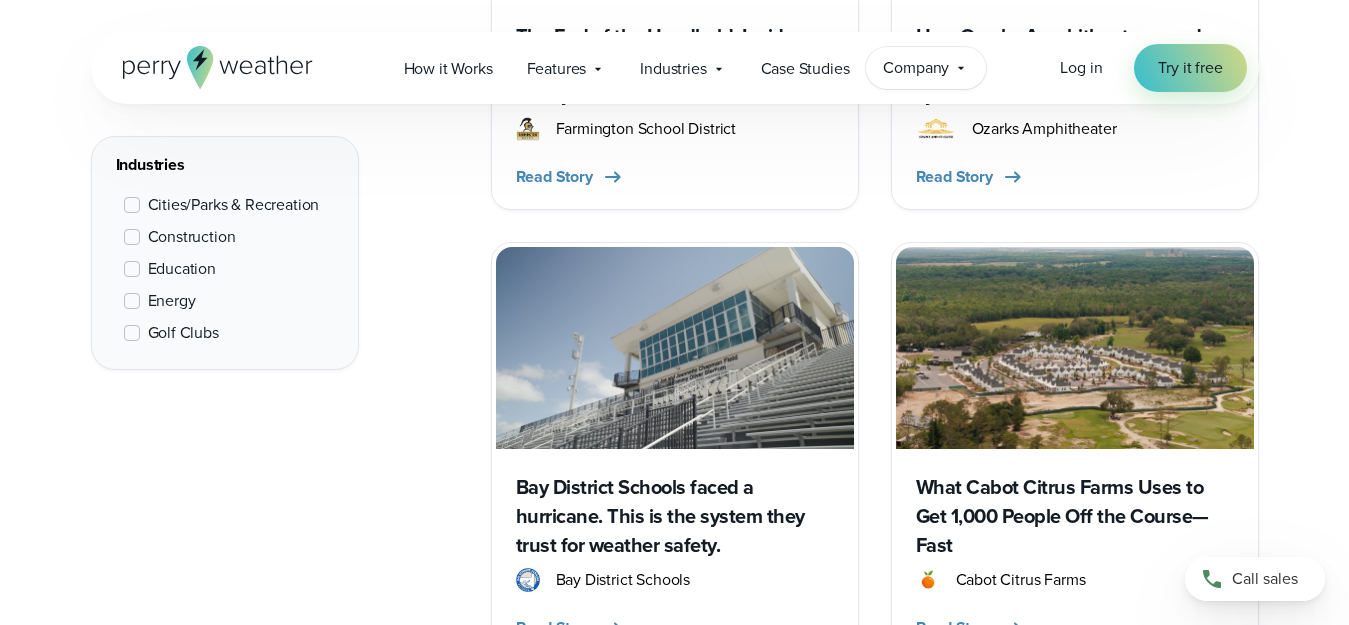 click on "Company" at bounding box center [916, 68] 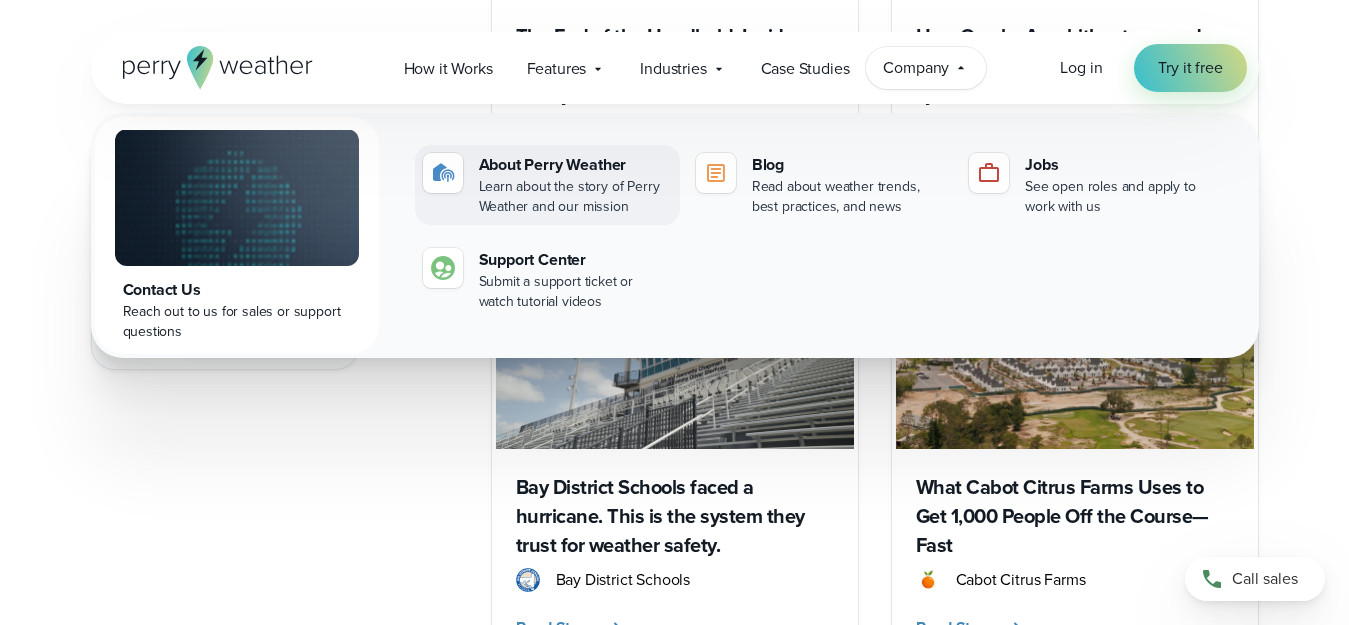 click on "About Perry Weather" at bounding box center [575, 165] 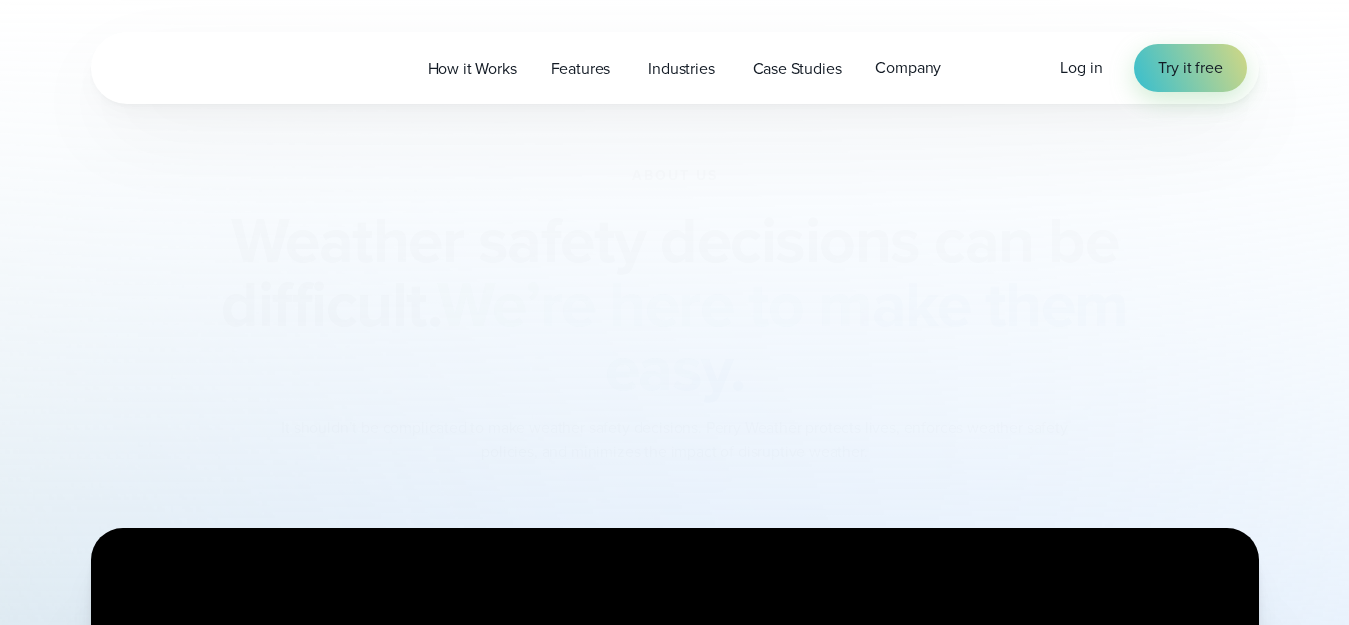 scroll, scrollTop: 0, scrollLeft: 0, axis: both 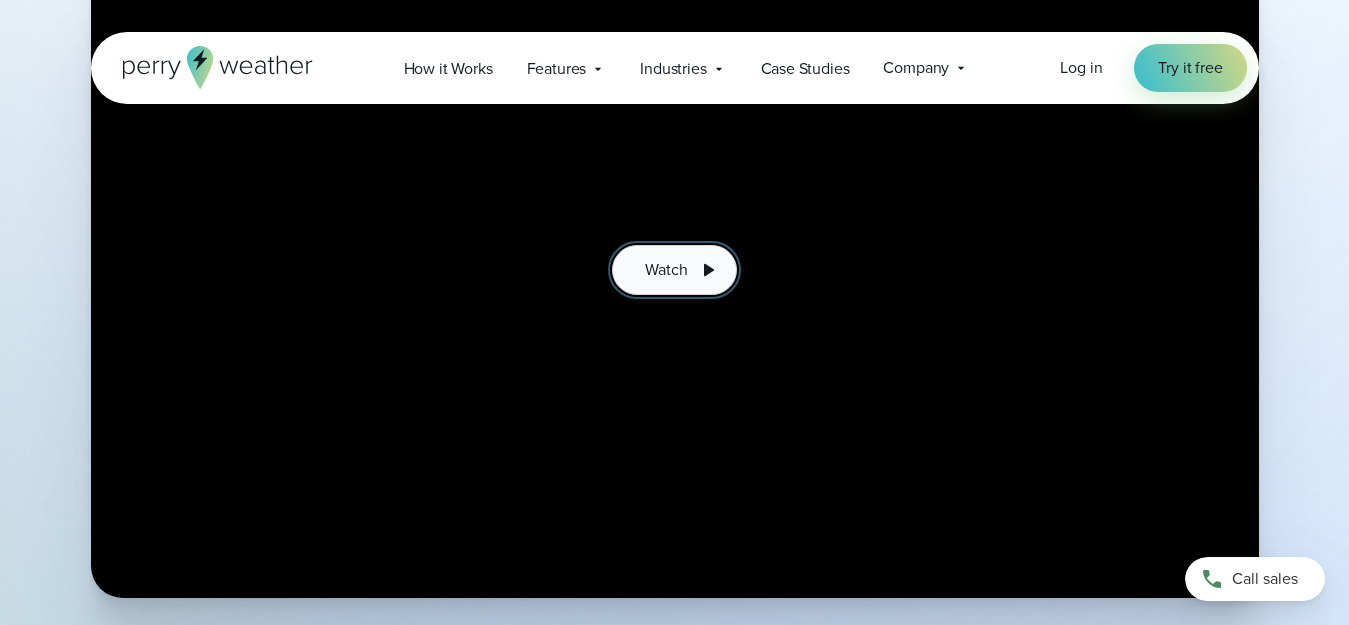 click 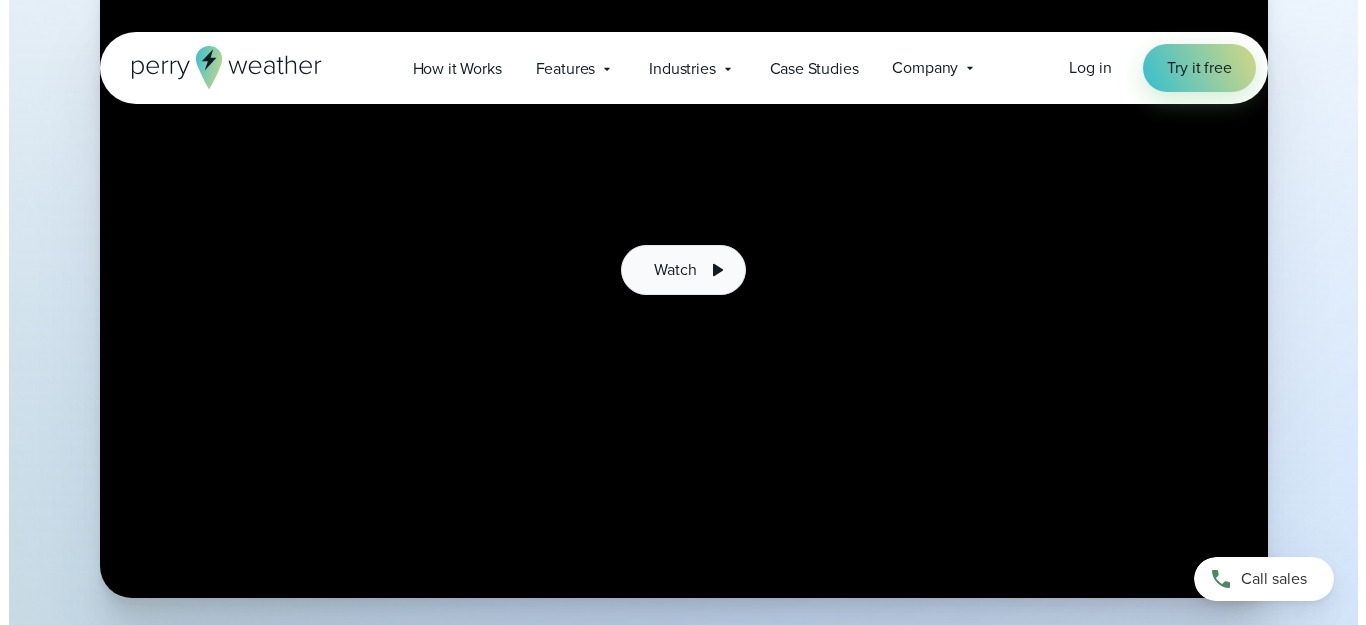 scroll, scrollTop: 613, scrollLeft: 0, axis: vertical 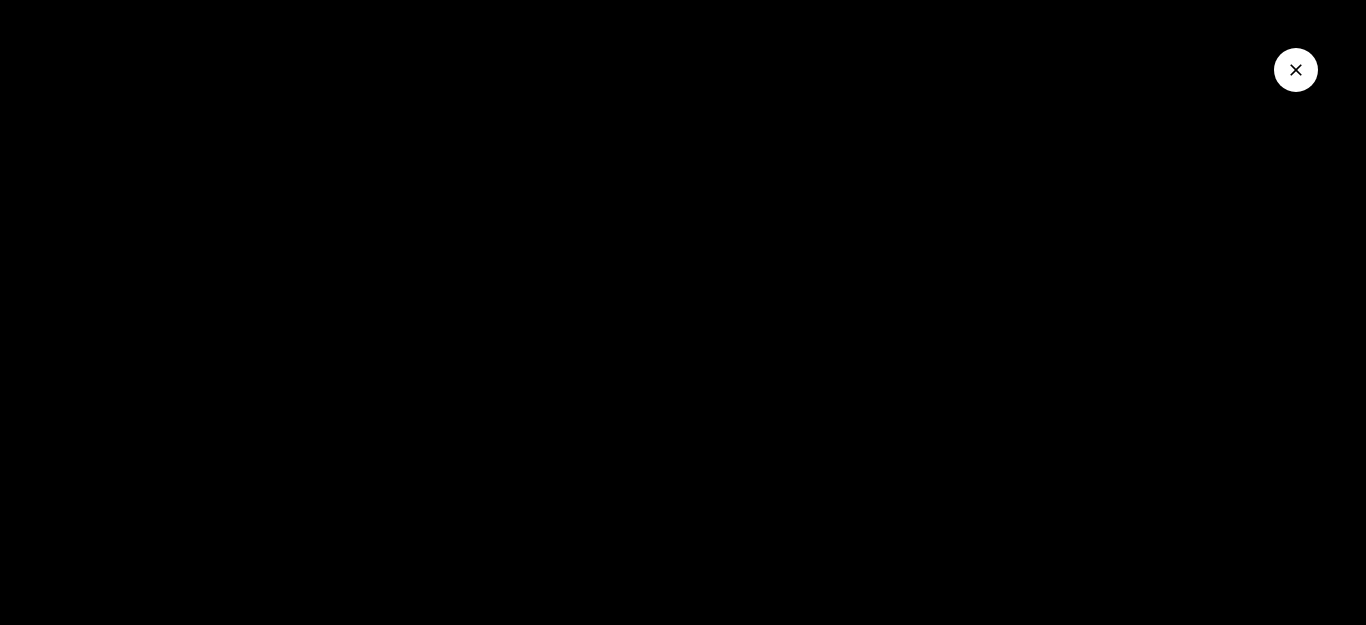 click 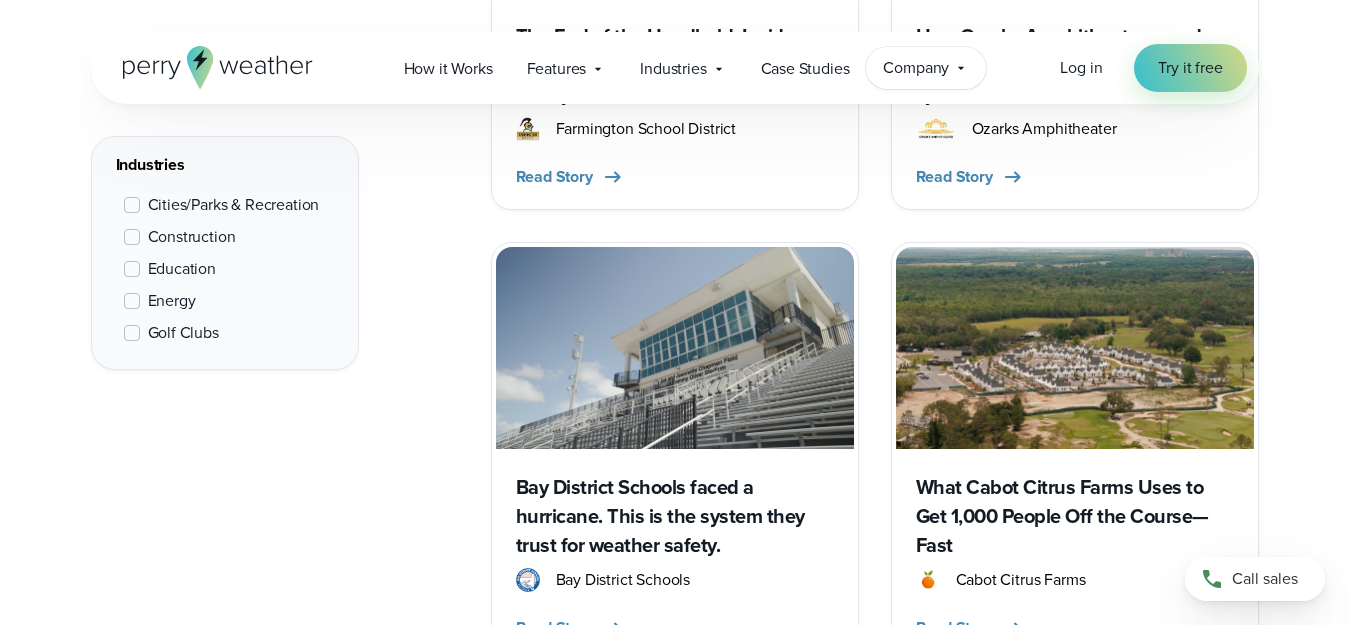 scroll, scrollTop: 1200, scrollLeft: 0, axis: vertical 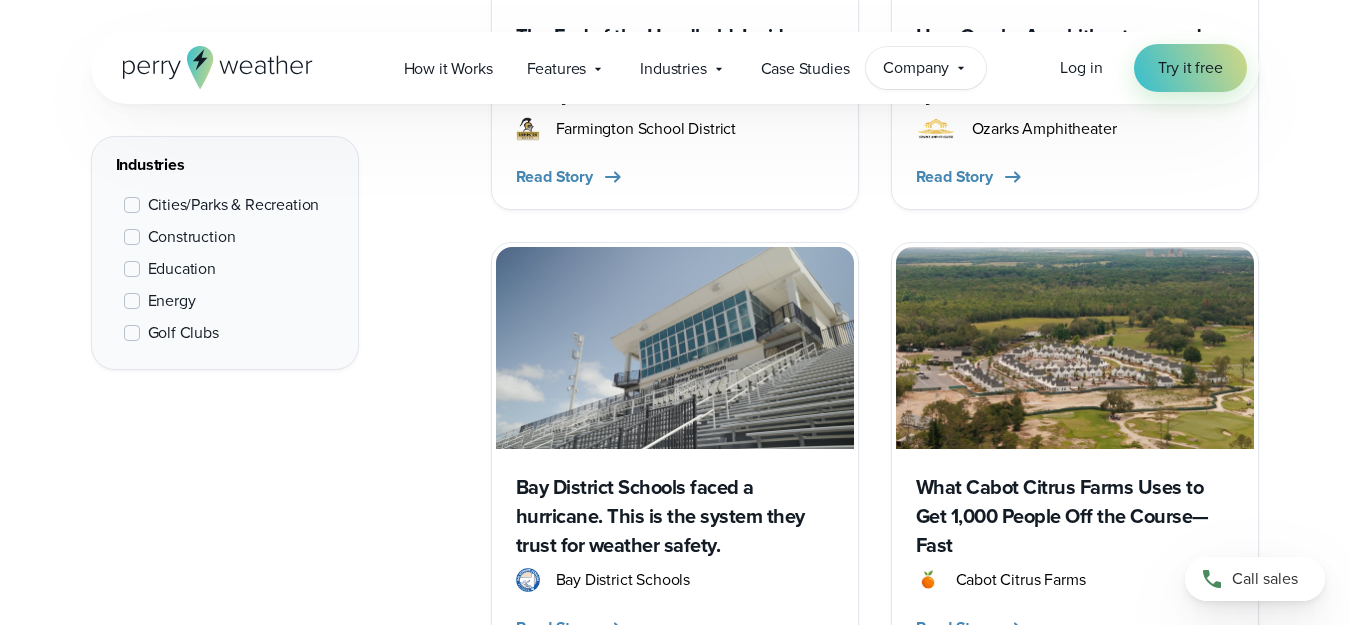 click on "Company" at bounding box center [916, 68] 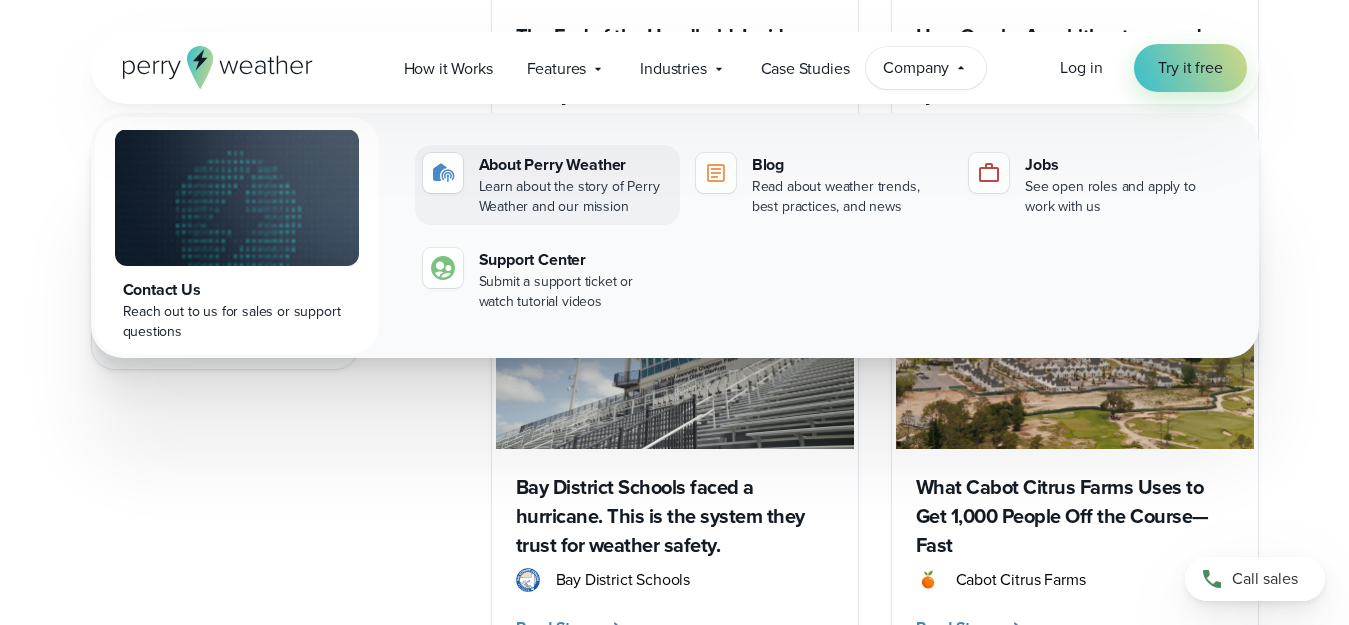 click on "About Perry Weather" at bounding box center [575, 165] 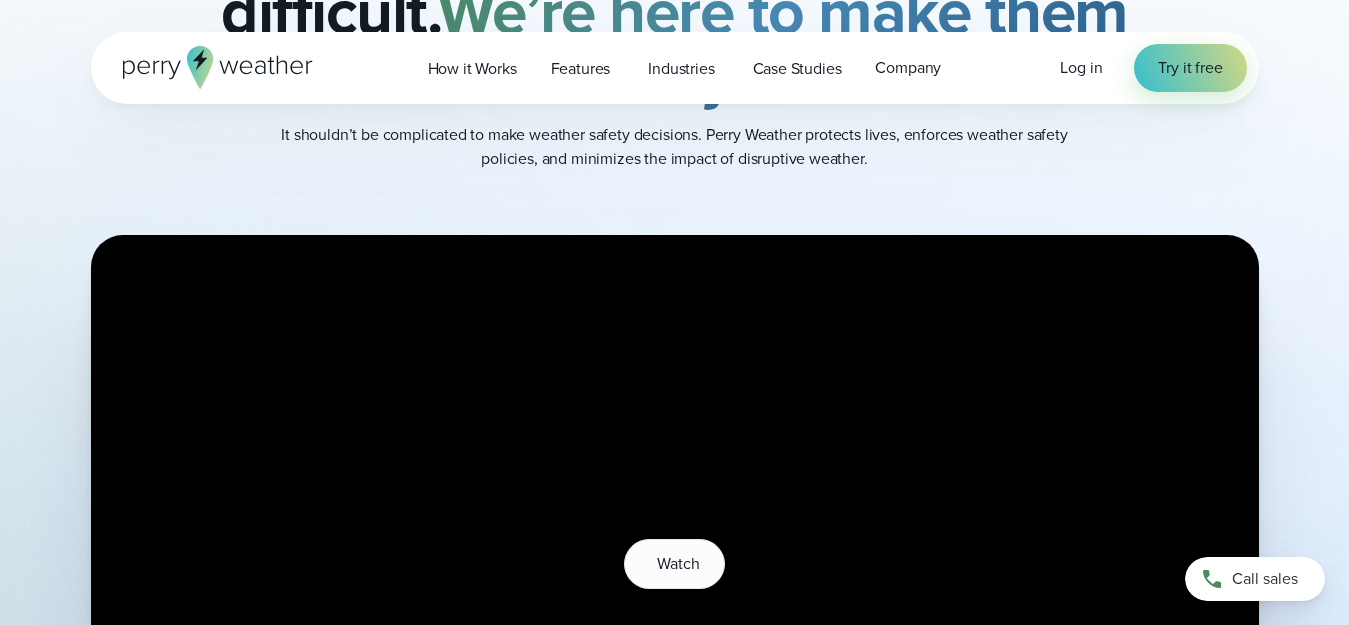 scroll, scrollTop: 293, scrollLeft: 0, axis: vertical 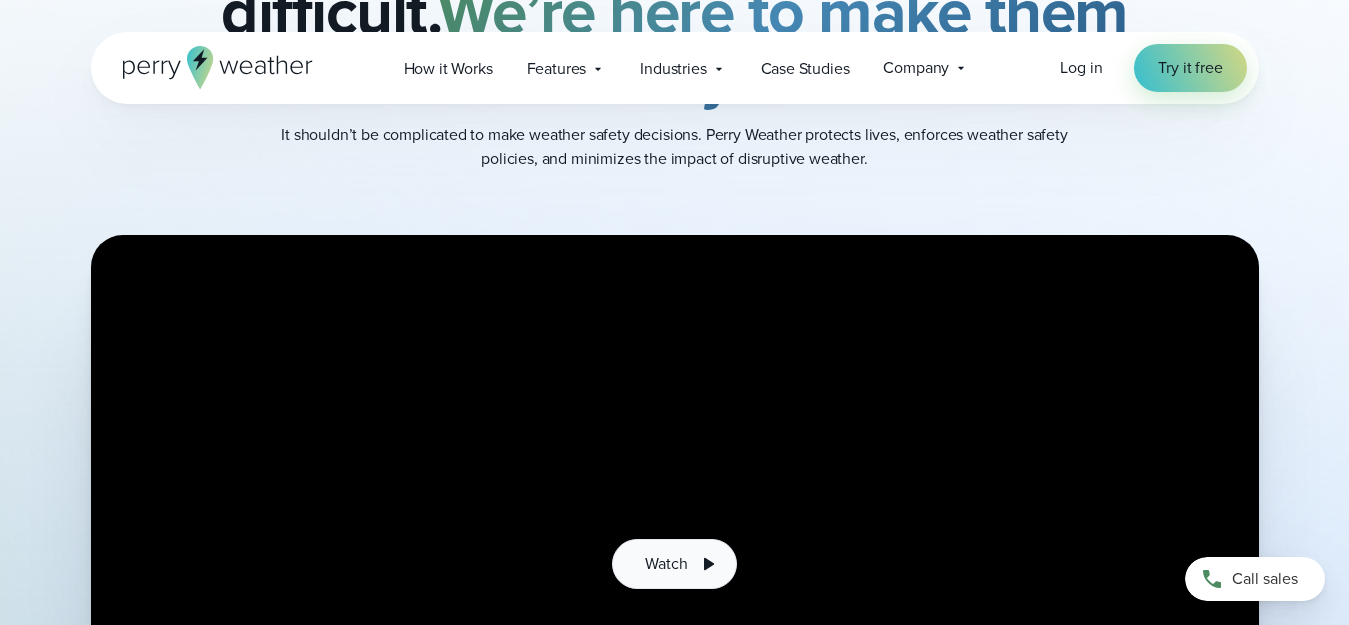 click 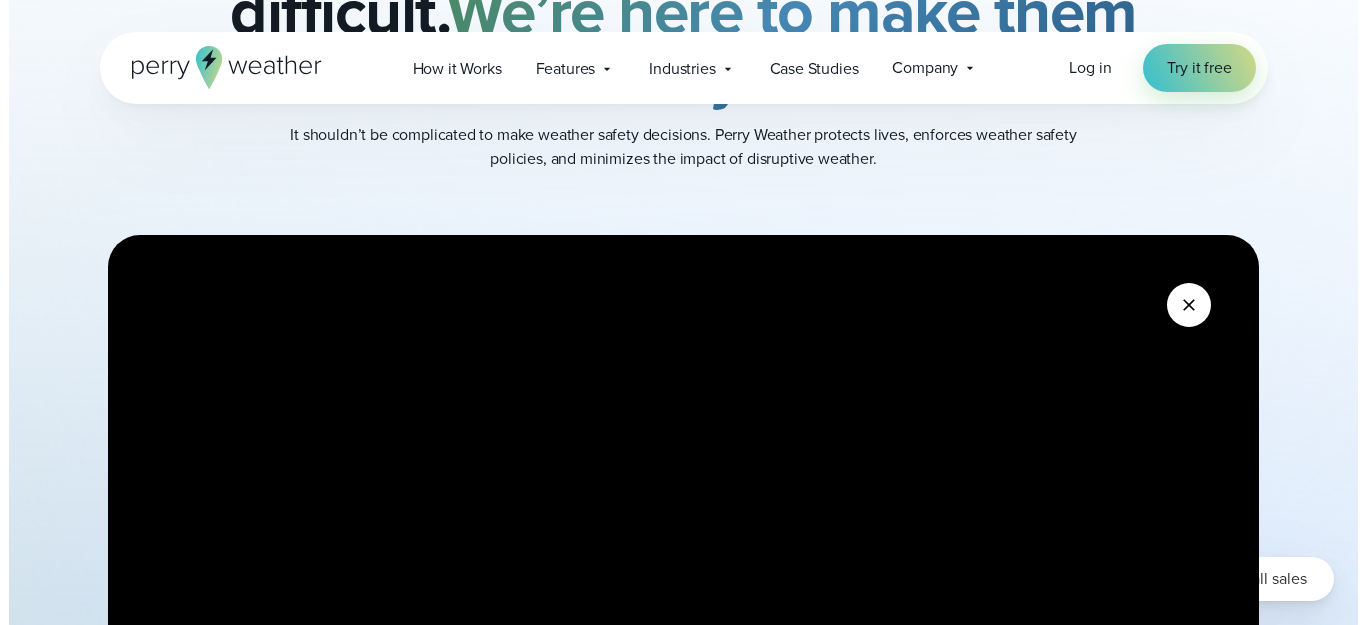 scroll, scrollTop: 0, scrollLeft: 0, axis: both 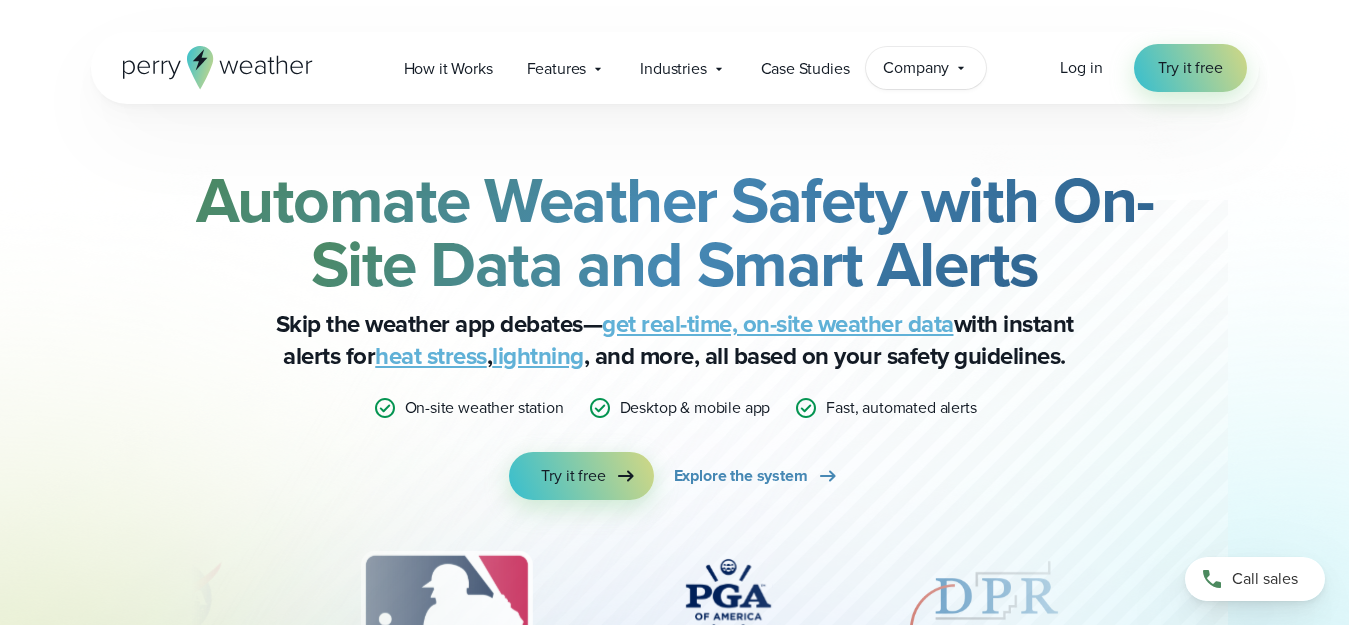 click on "Company" at bounding box center (916, 68) 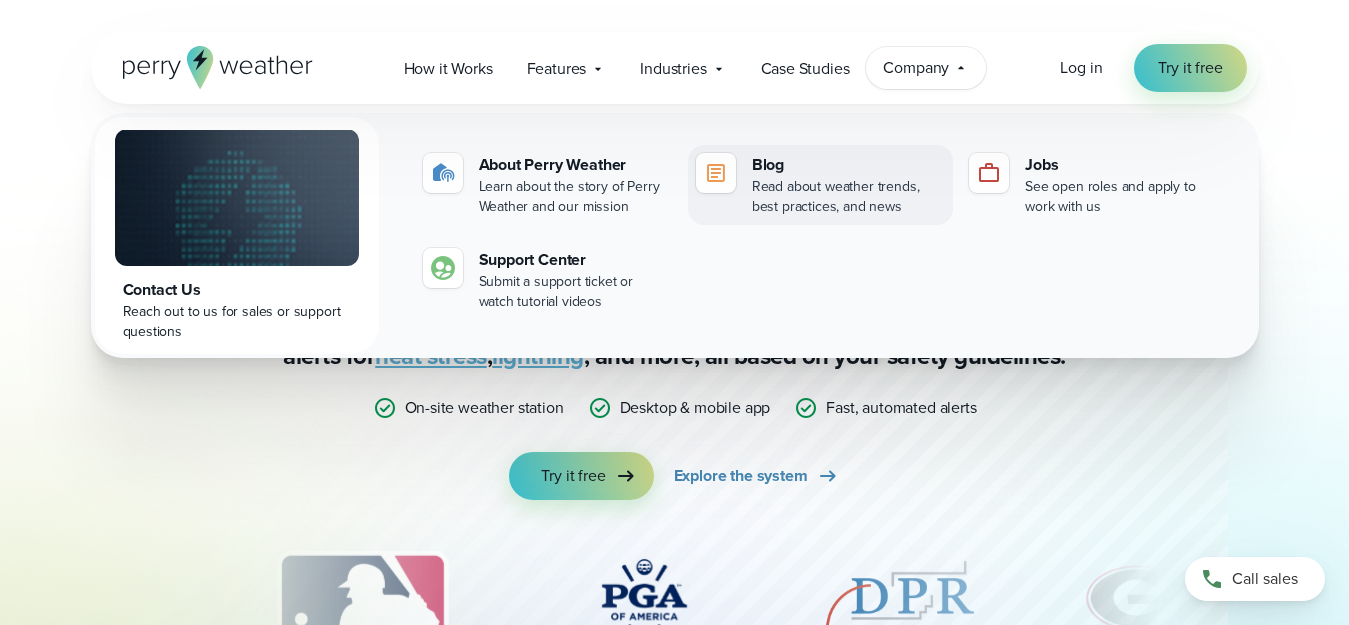 click on "Blog" at bounding box center (848, 165) 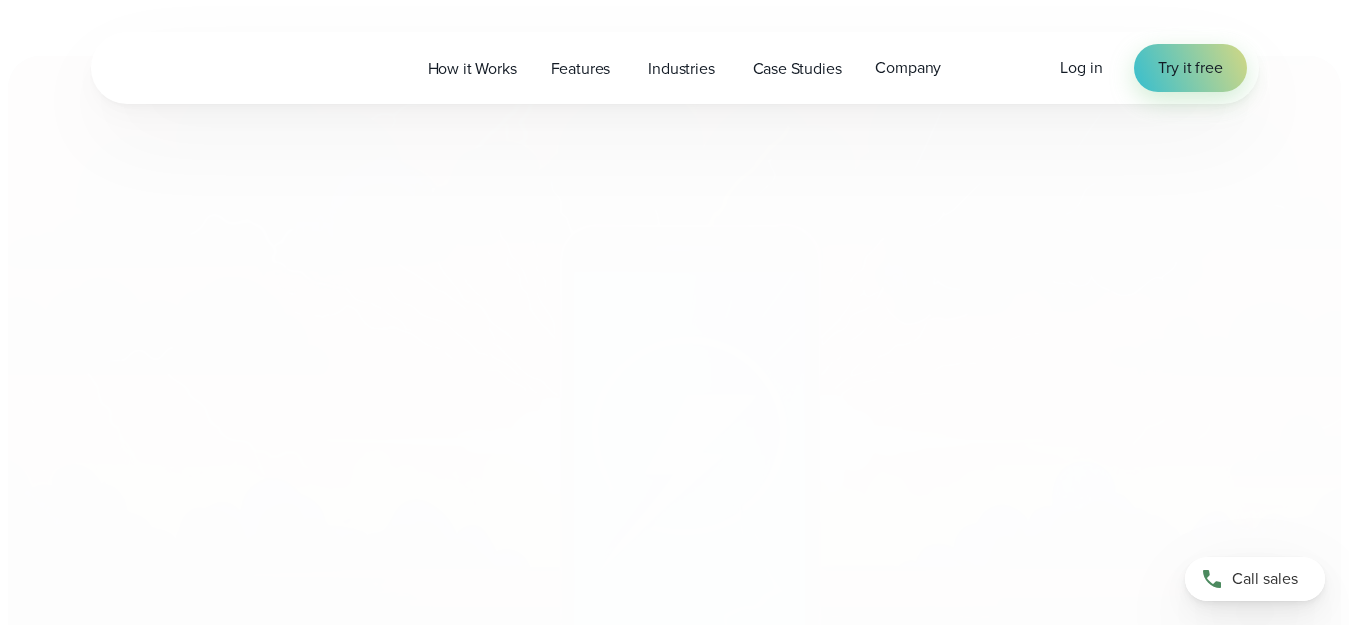scroll, scrollTop: 0, scrollLeft: 0, axis: both 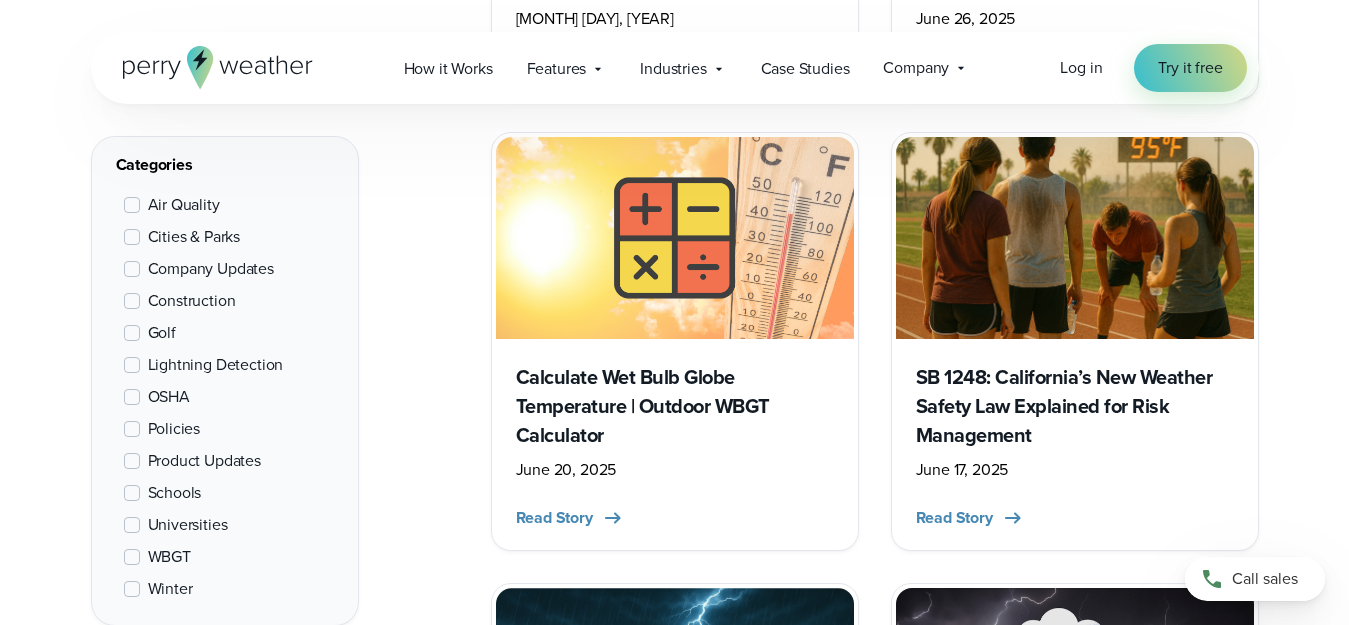 click on "Calculate Wet Bulb Globe Temperature | Outdoor WBGT Calculator" at bounding box center [675, 406] 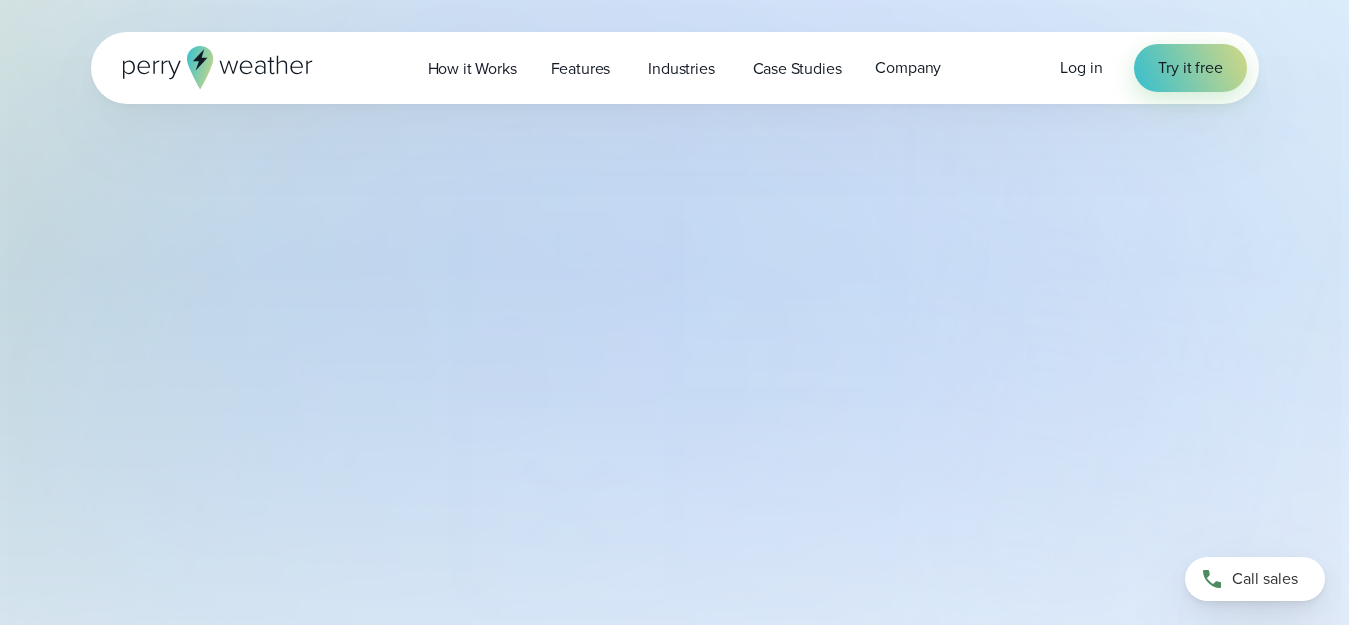 select on "***" 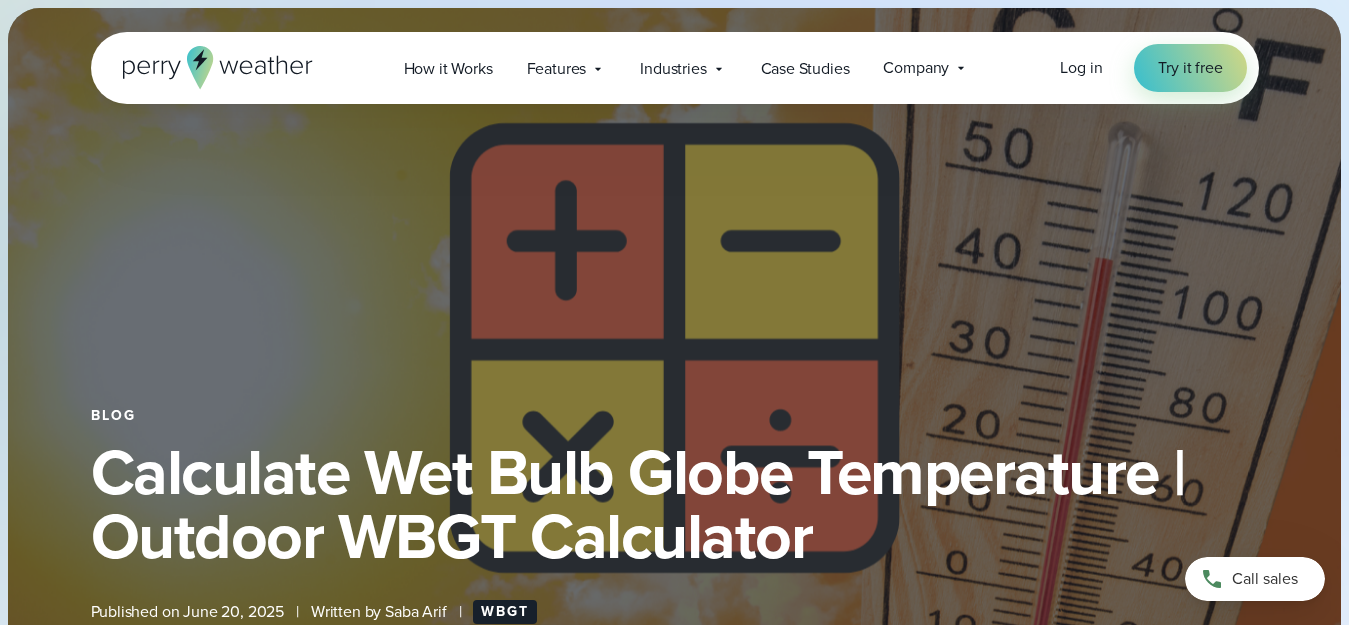 scroll, scrollTop: 0, scrollLeft: 0, axis: both 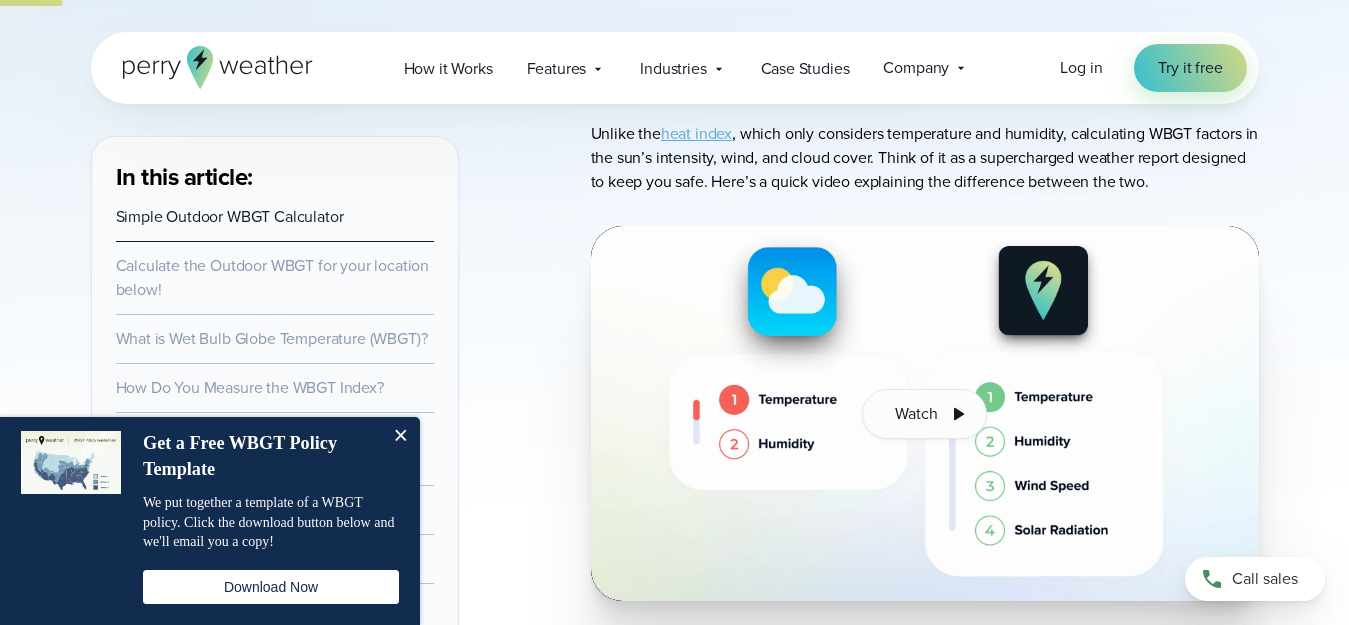 click at bounding box center [400, 437] 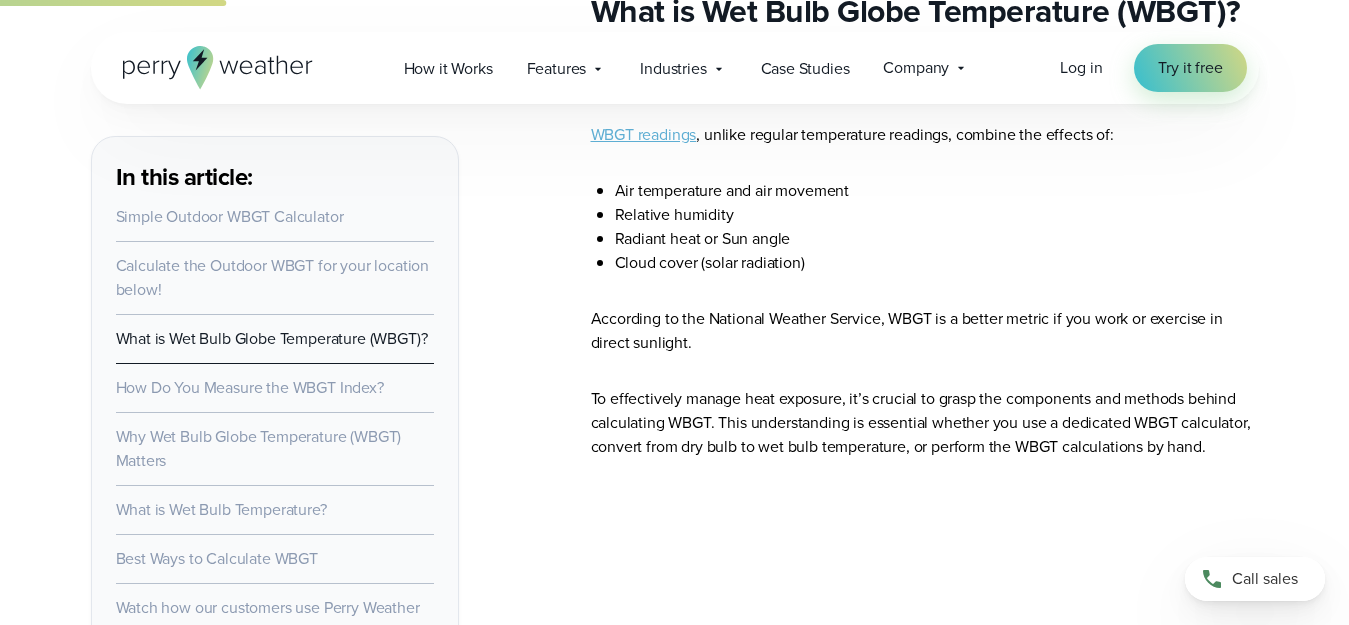 scroll, scrollTop: 0, scrollLeft: 0, axis: both 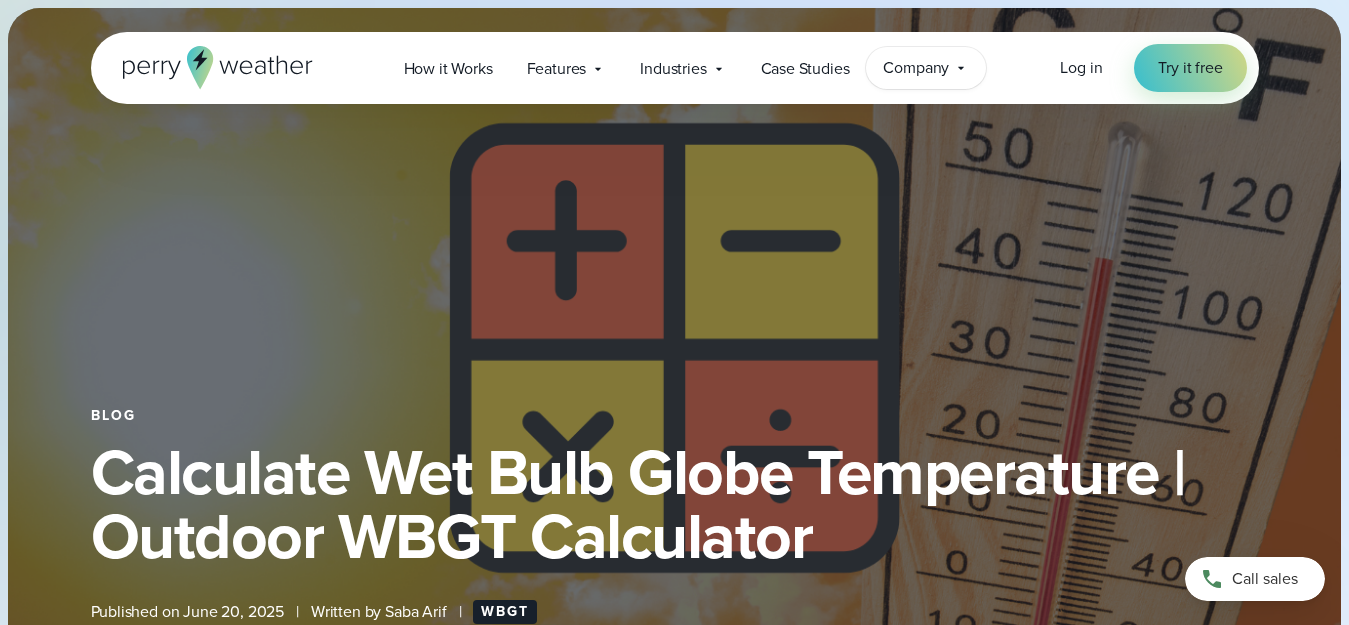 click on "Company" at bounding box center (916, 68) 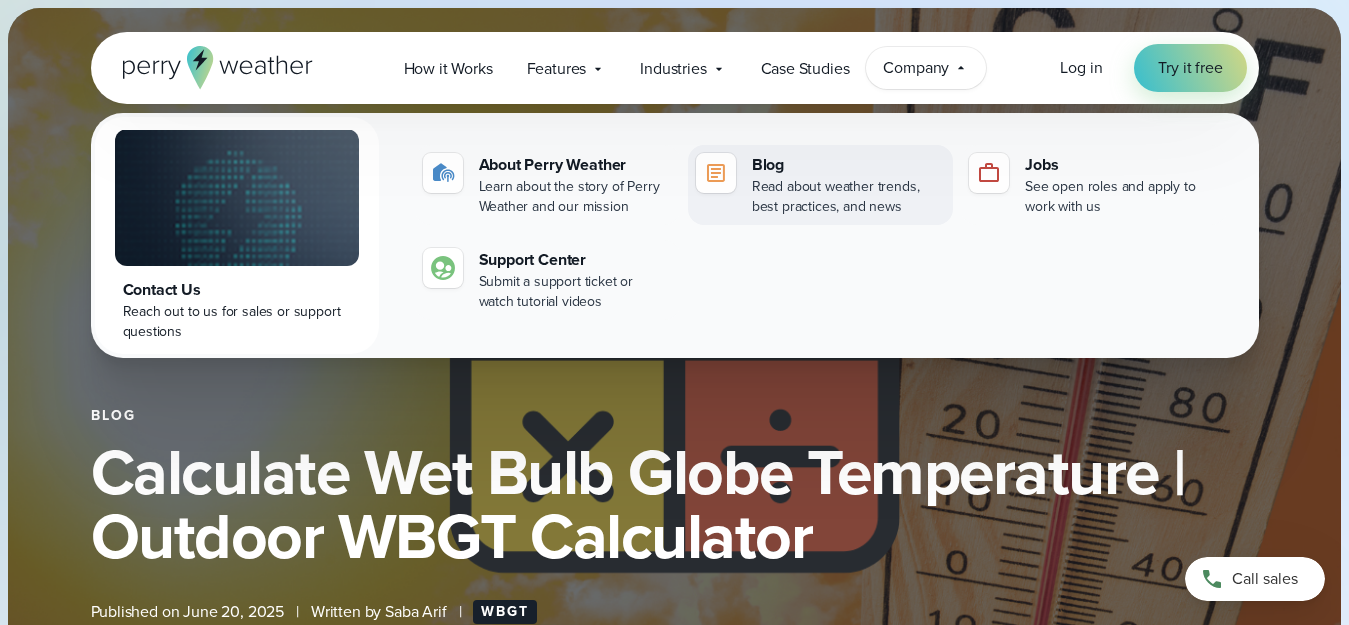 click on "Blog
Read about weather trends, best practices, and news" at bounding box center [820, 185] 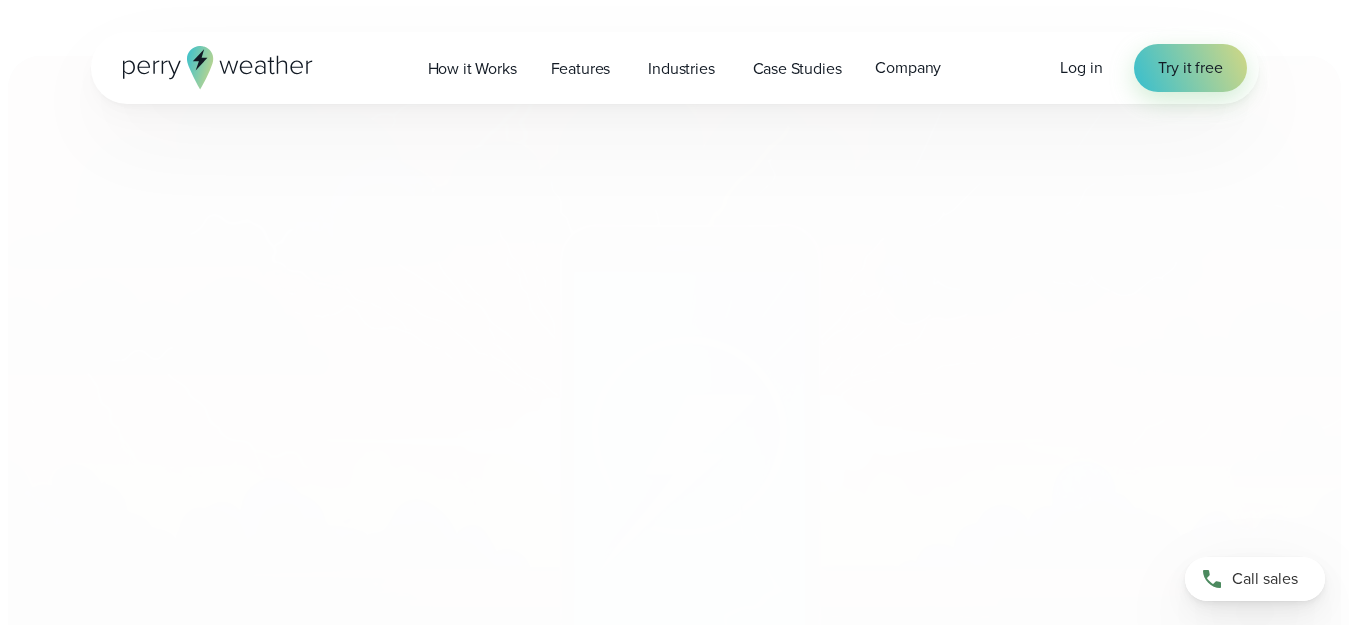 scroll, scrollTop: 0, scrollLeft: 0, axis: both 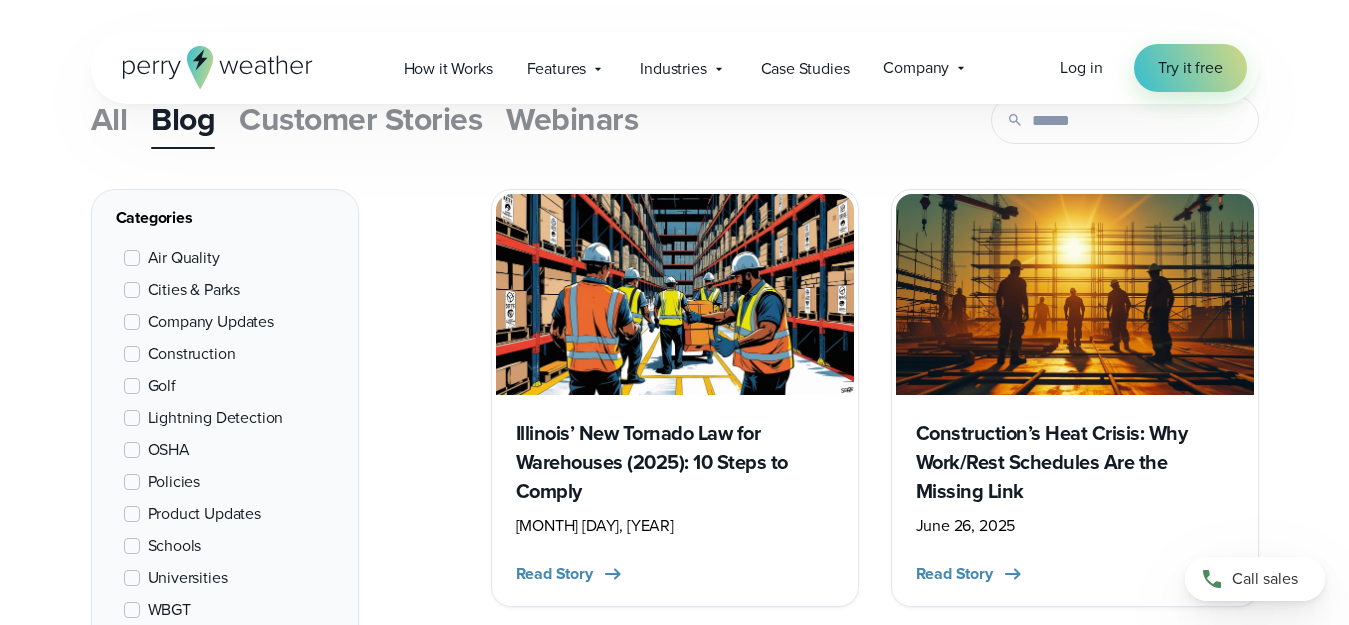 click on "Customer Stories" at bounding box center [360, 119] 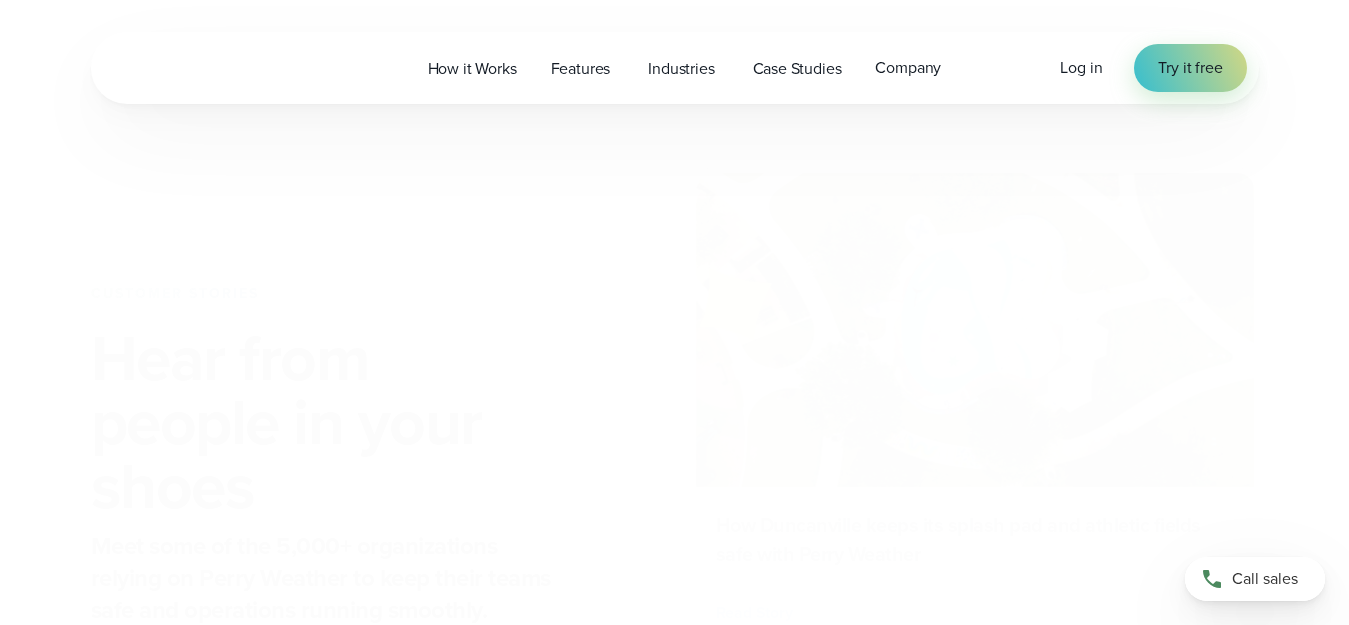 scroll, scrollTop: 0, scrollLeft: 0, axis: both 